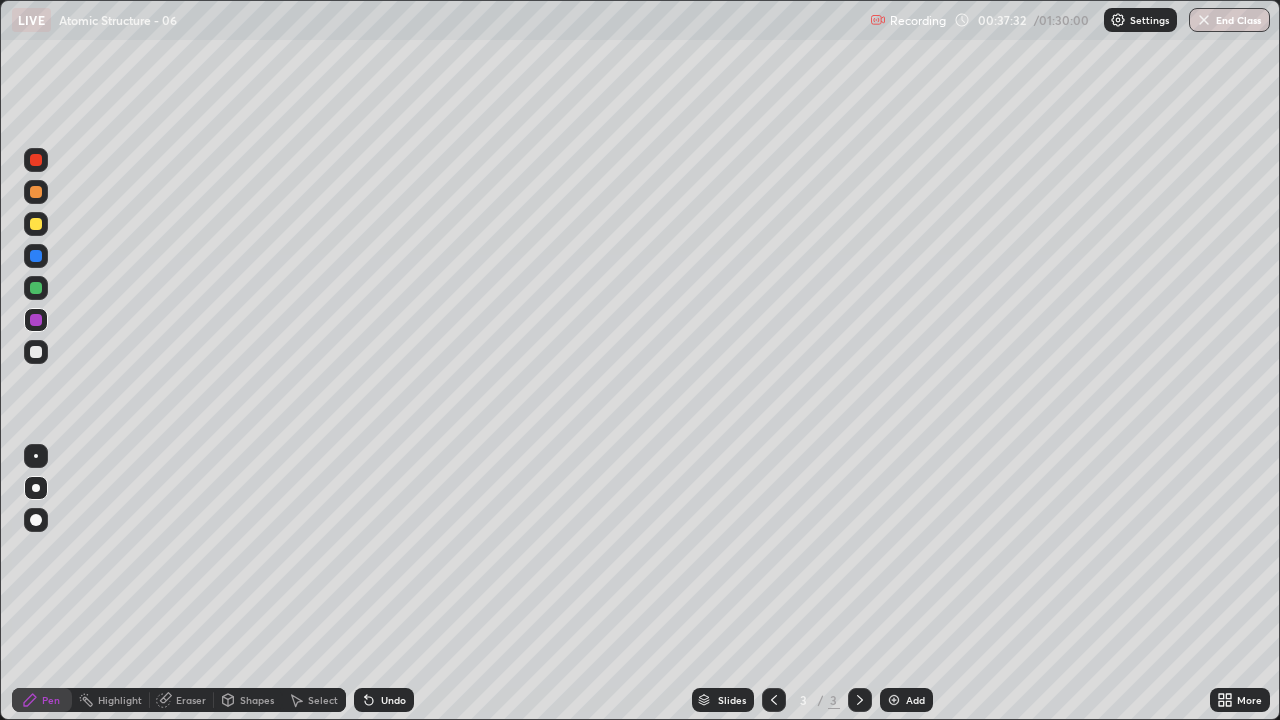 scroll, scrollTop: 0, scrollLeft: 0, axis: both 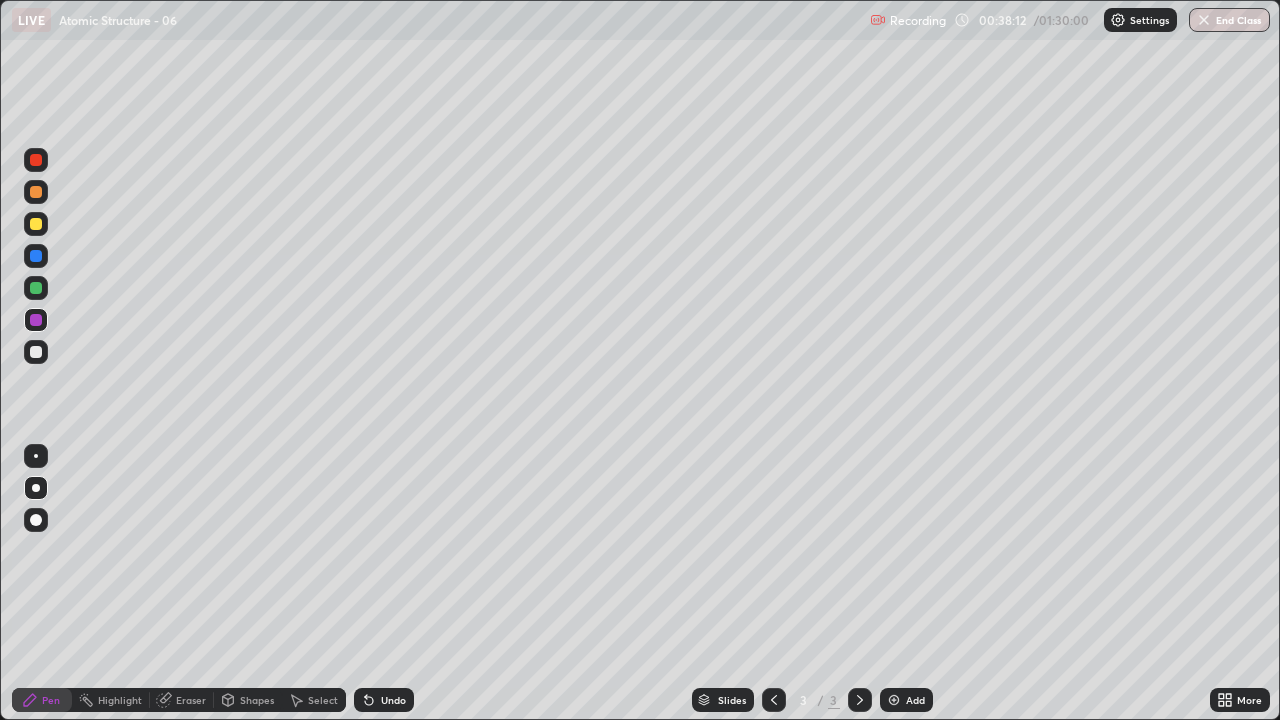 click at bounding box center [36, 352] 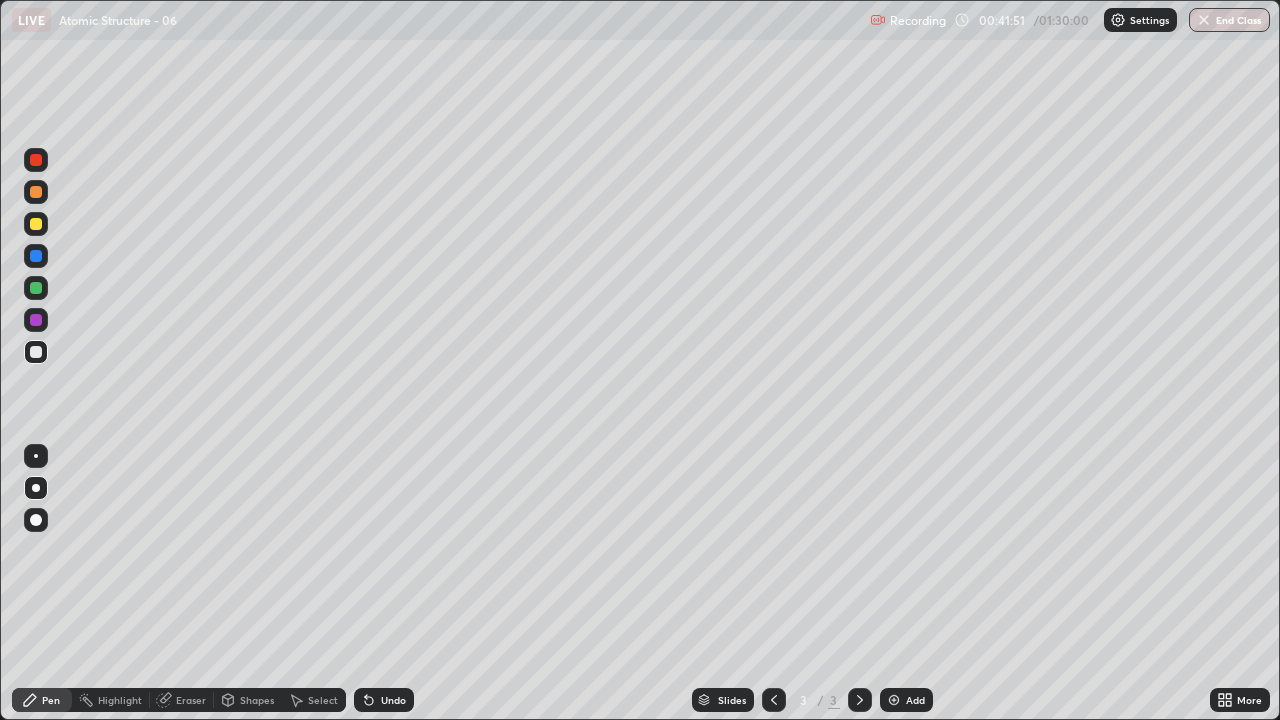 click on "Undo" at bounding box center [393, 700] 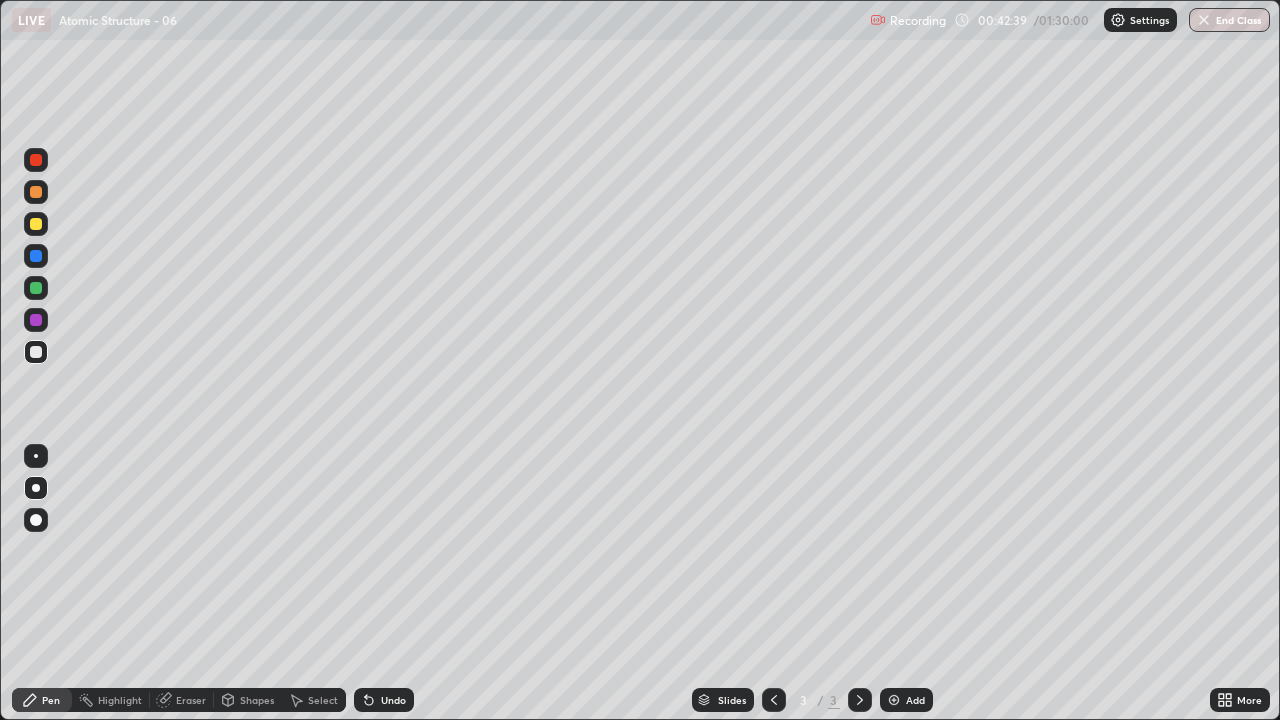 click on "Undo" at bounding box center [393, 700] 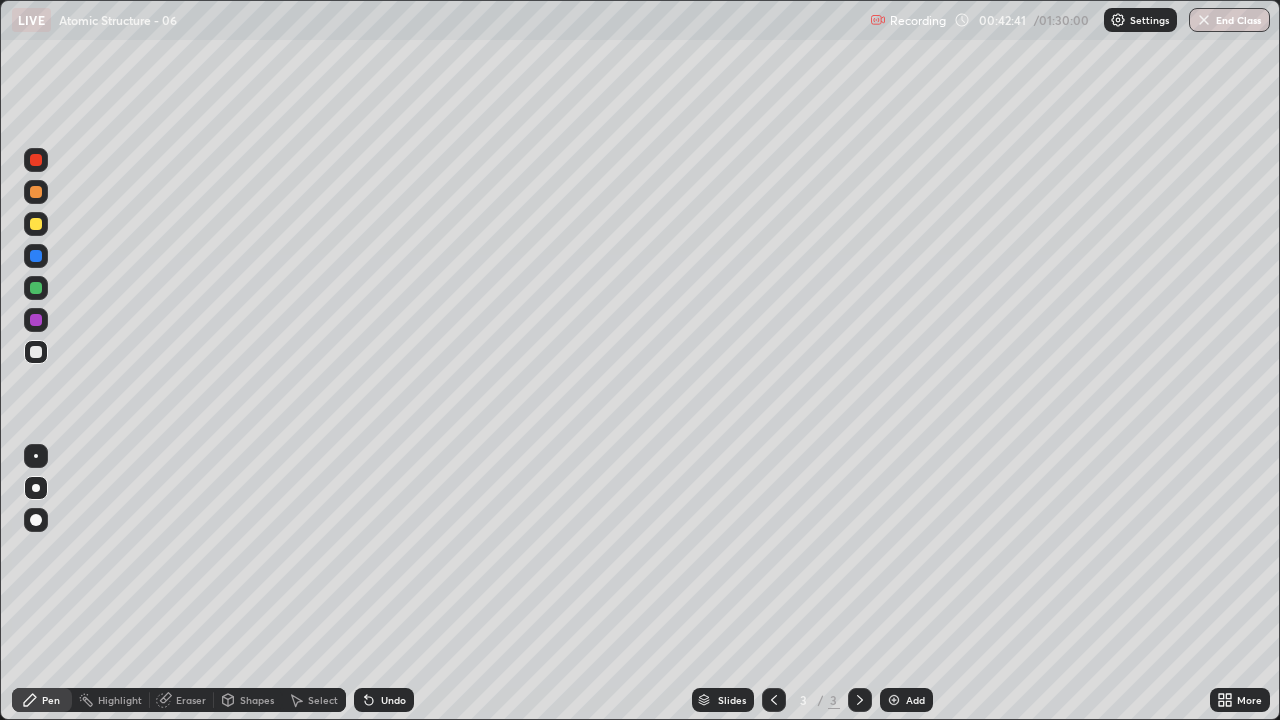 click 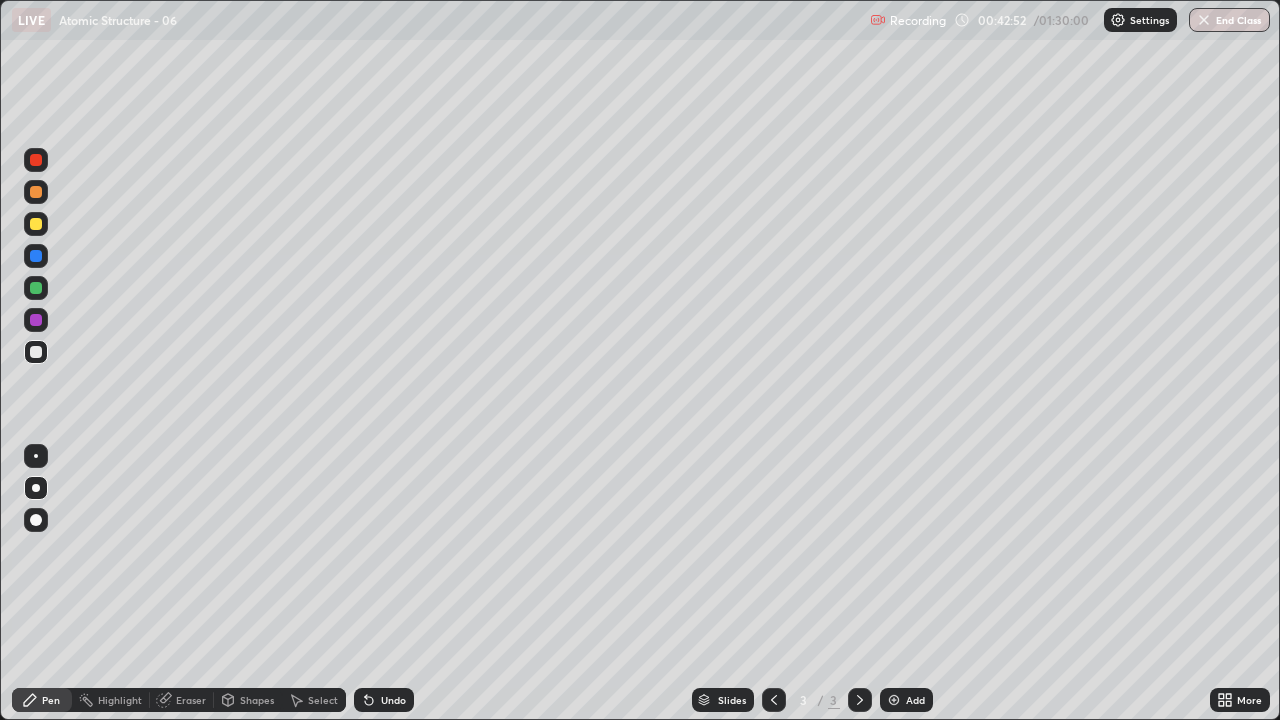 click at bounding box center [894, 700] 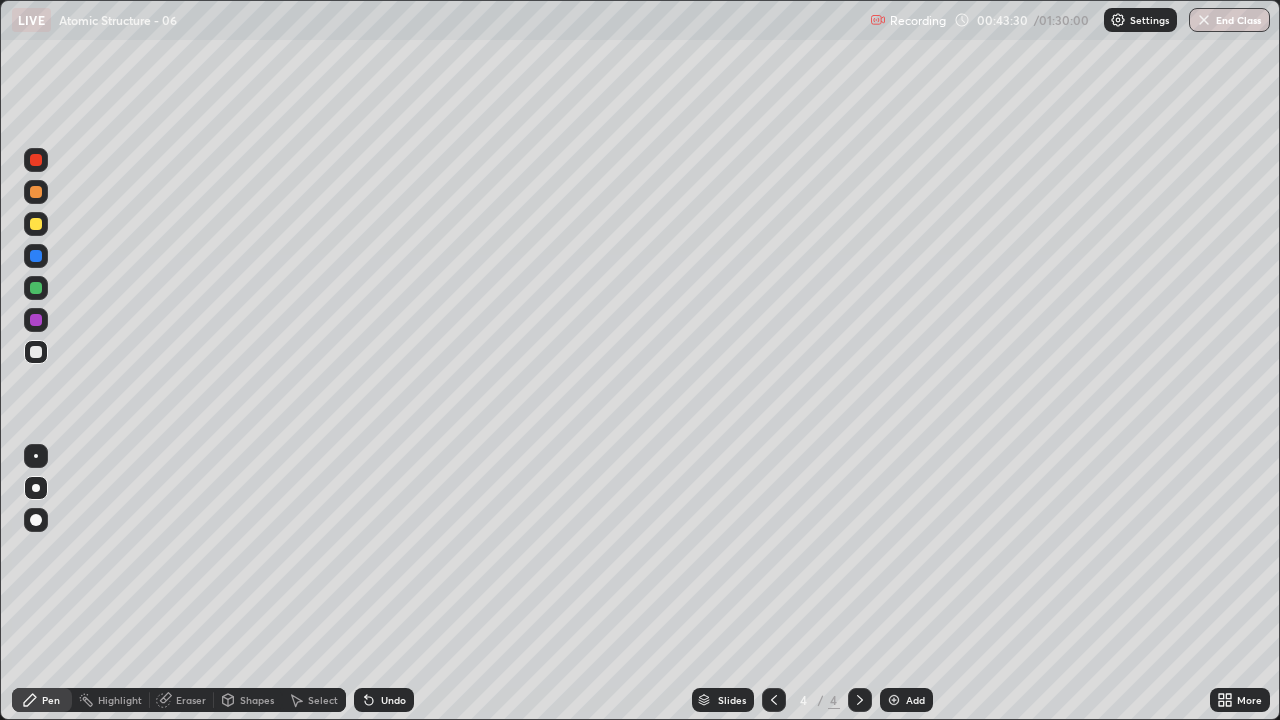 click at bounding box center (774, 700) 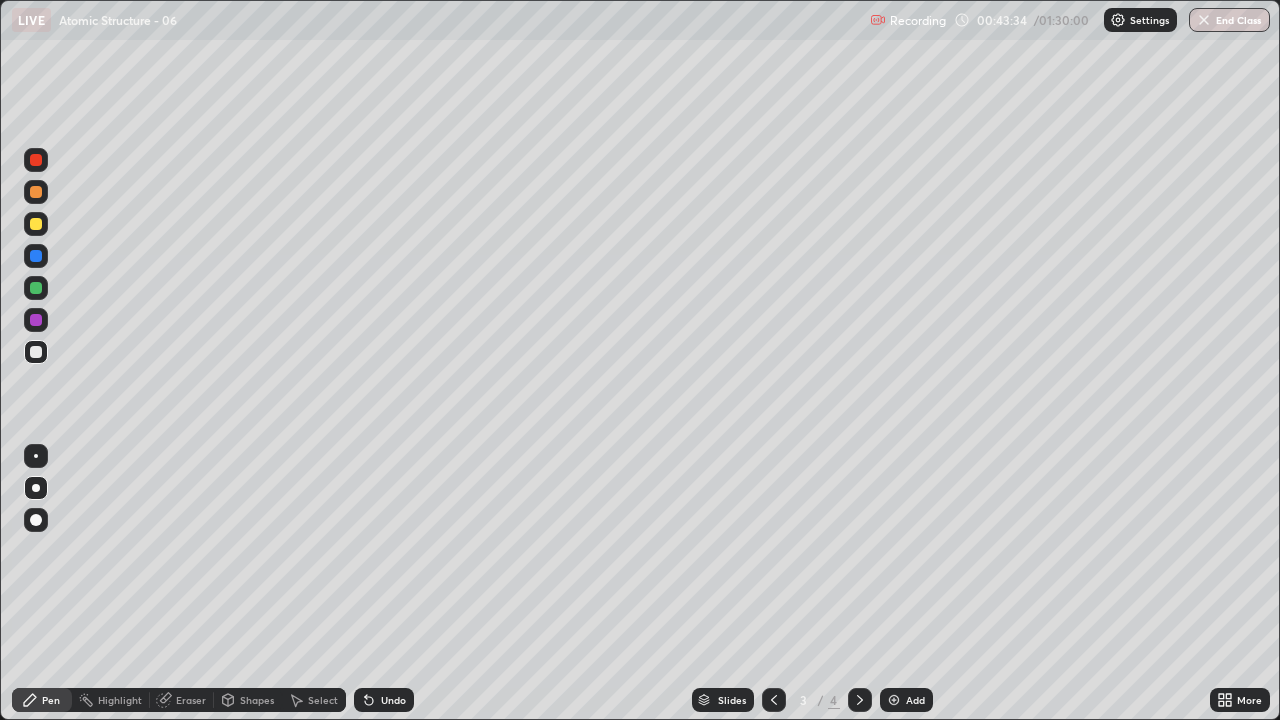 click at bounding box center (36, 288) 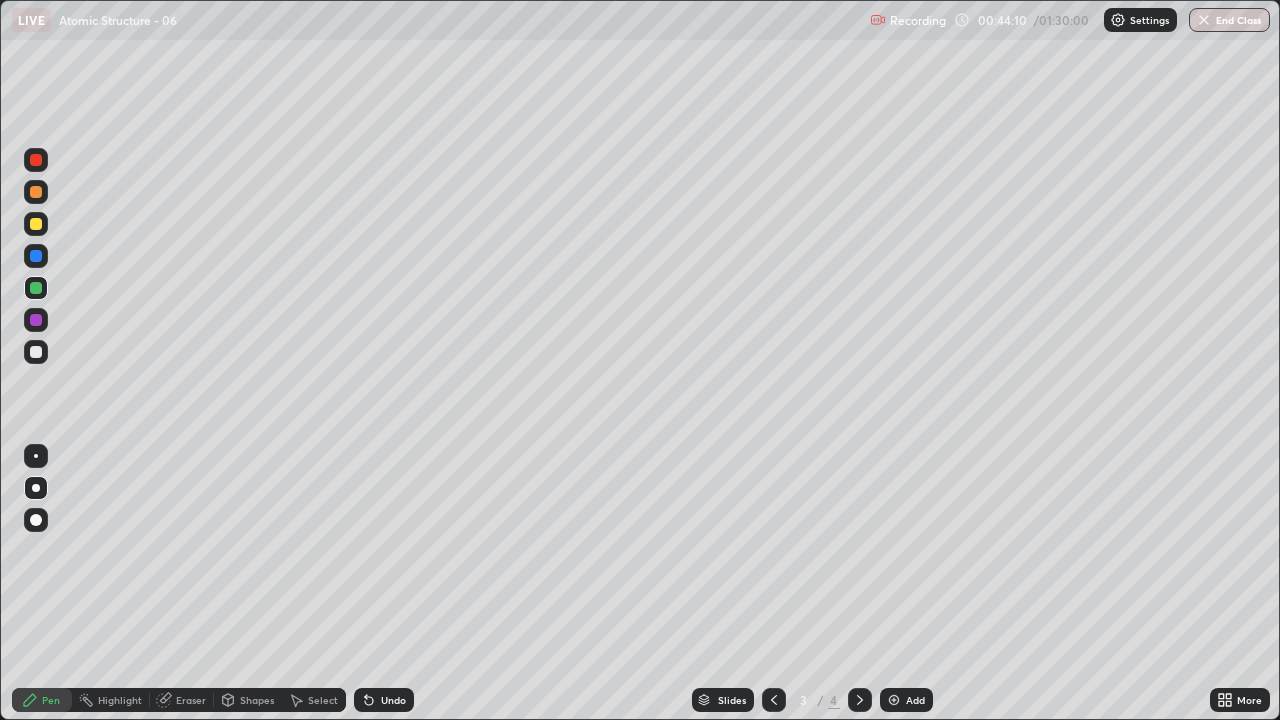 click 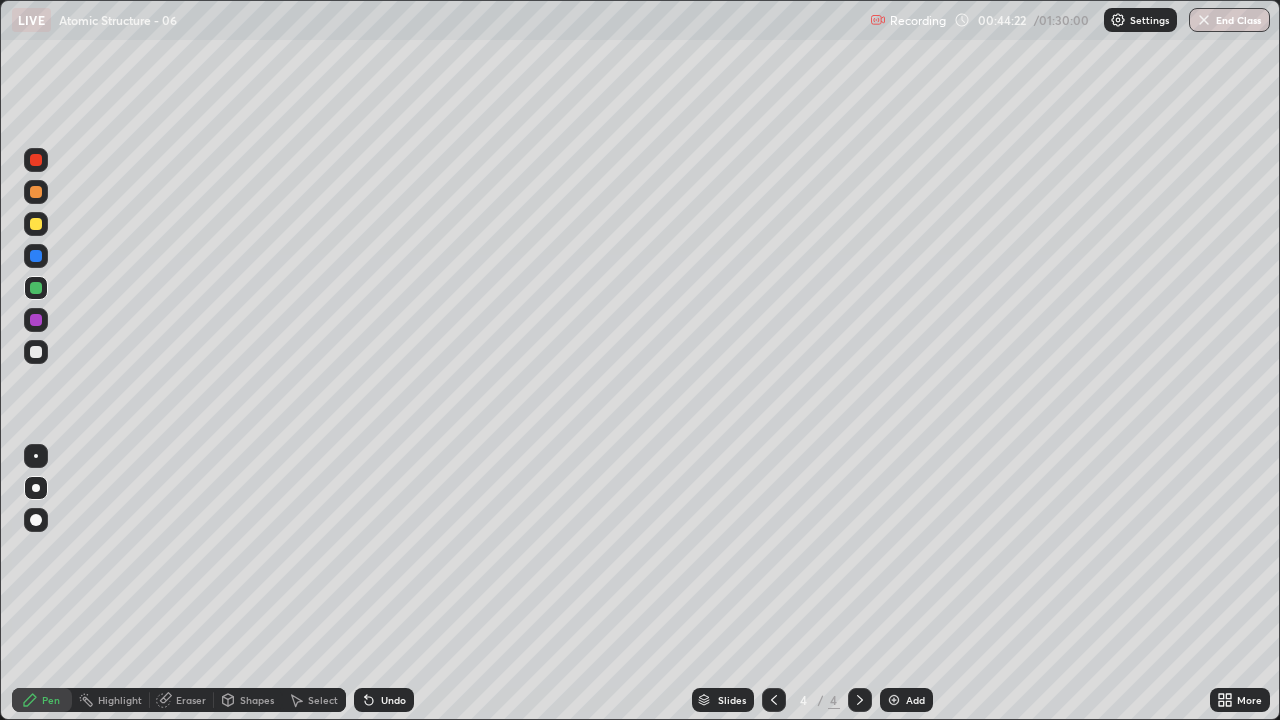 click on "Eraser" at bounding box center [191, 700] 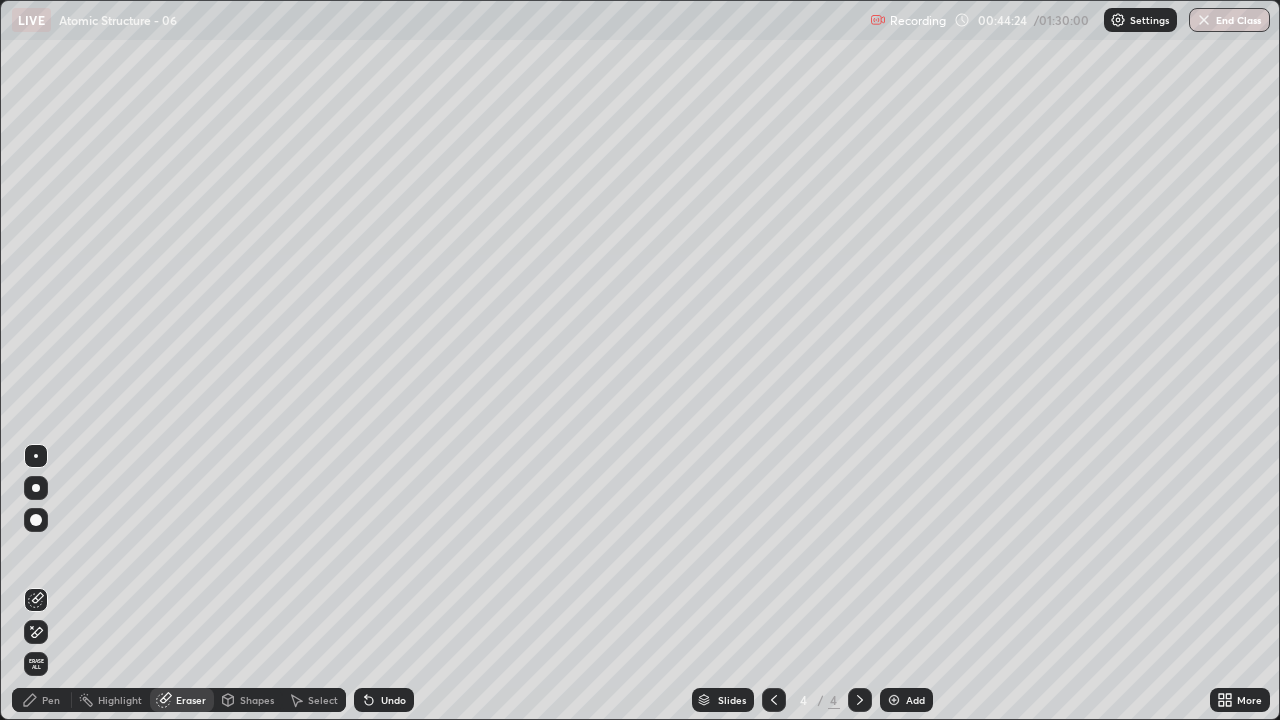 click on "Pen" at bounding box center [51, 700] 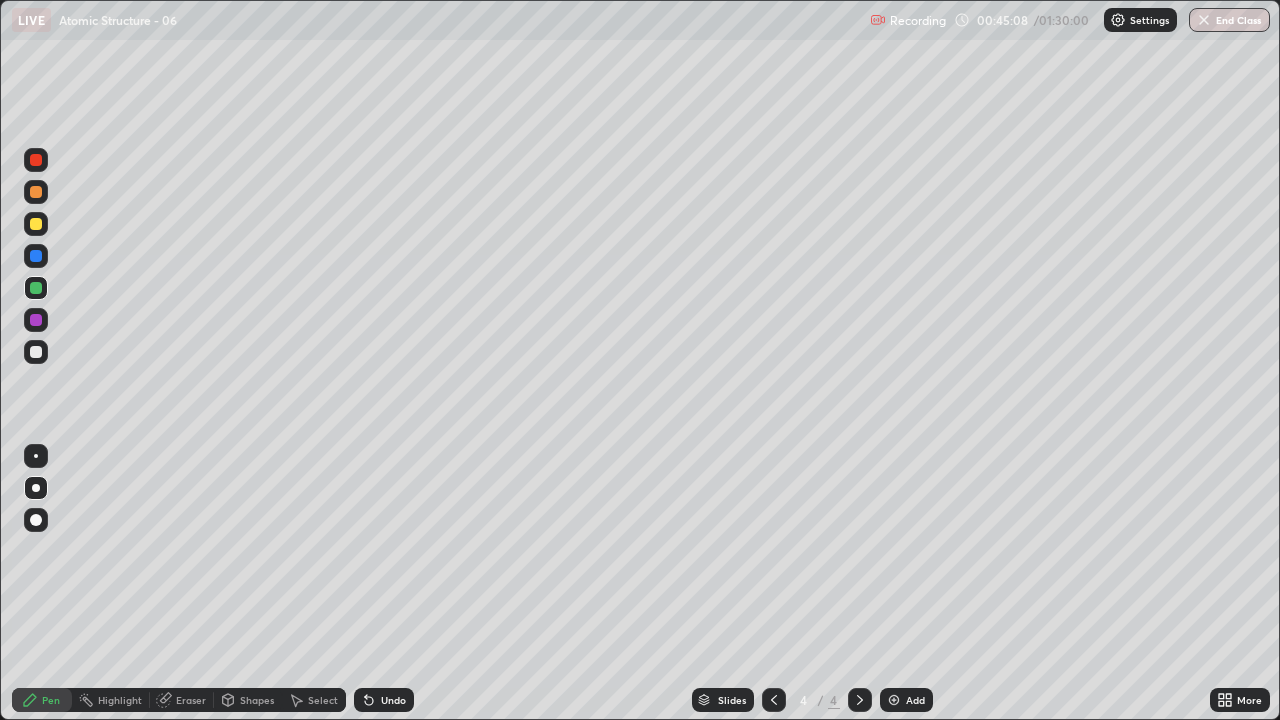 click at bounding box center (36, 256) 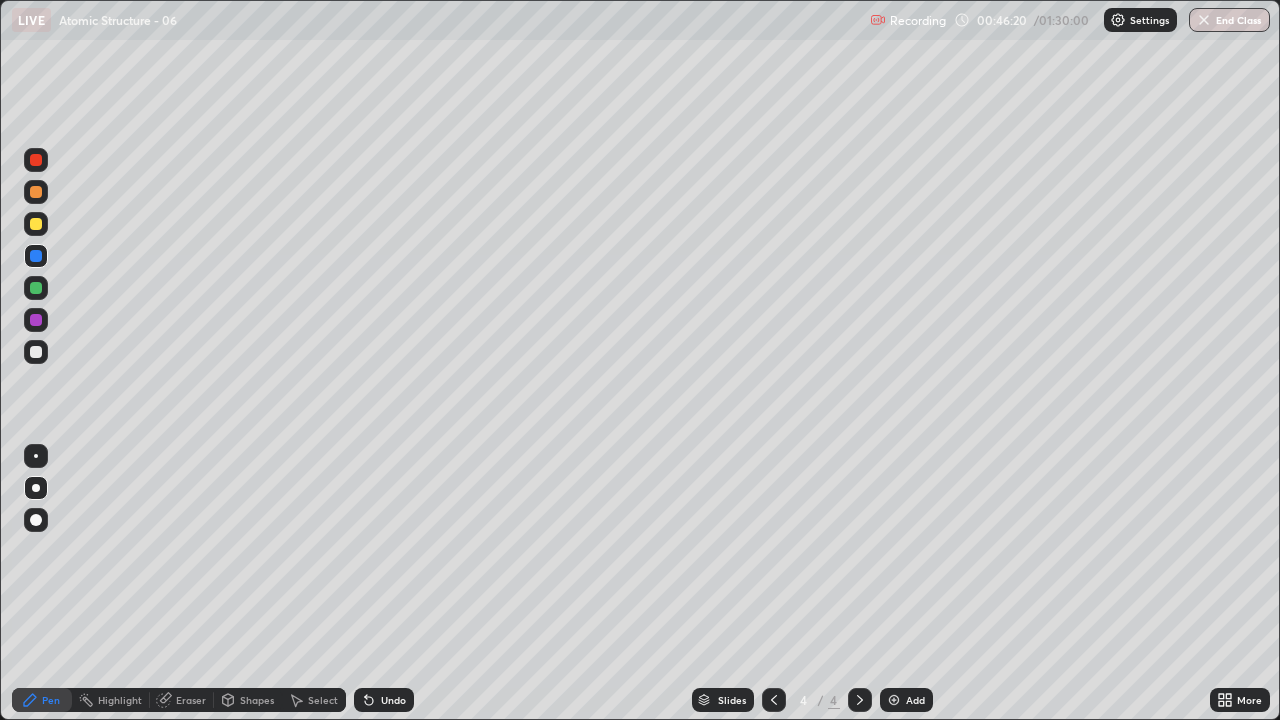 click at bounding box center (36, 352) 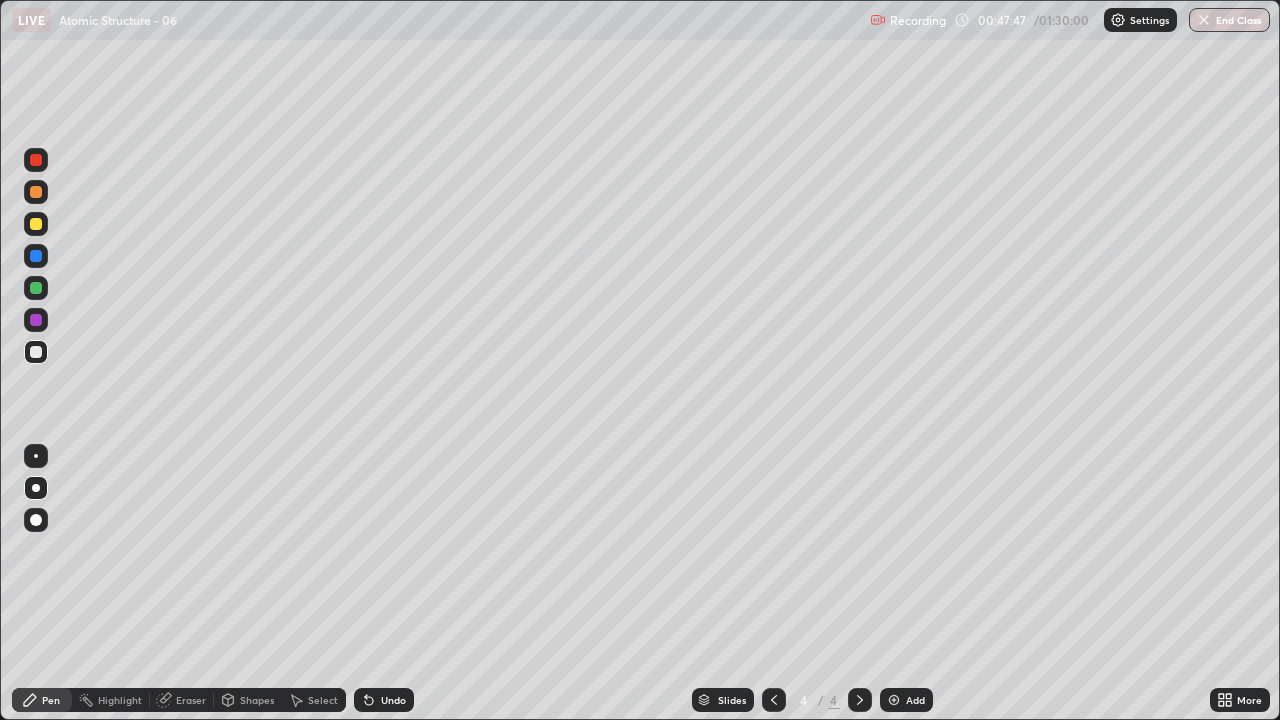 click at bounding box center [36, 288] 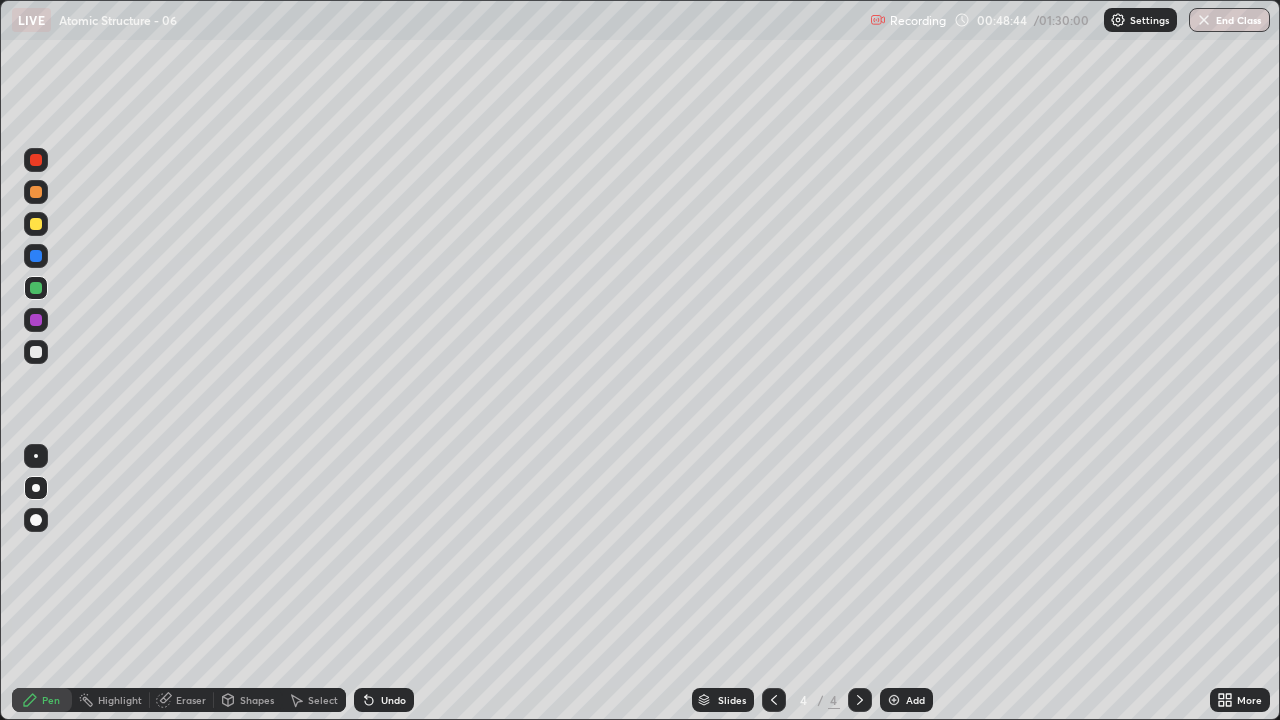 click at bounding box center (36, 352) 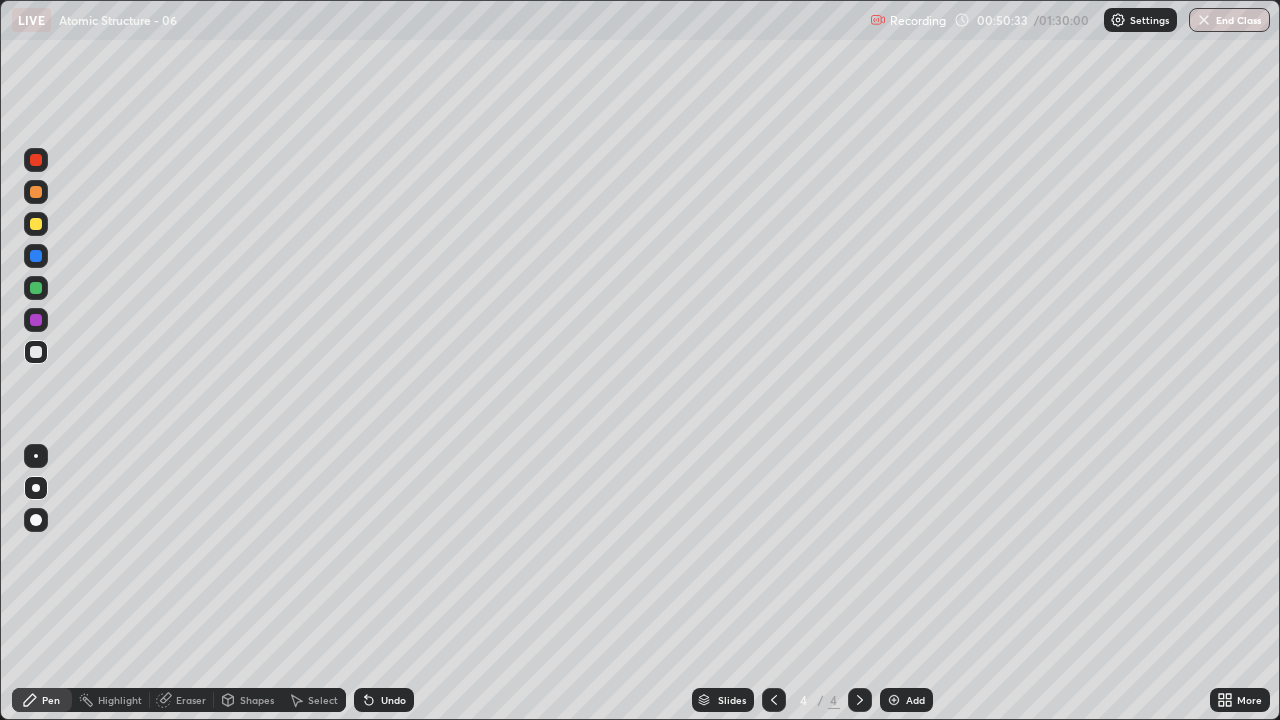 click on "Eraser" at bounding box center (191, 700) 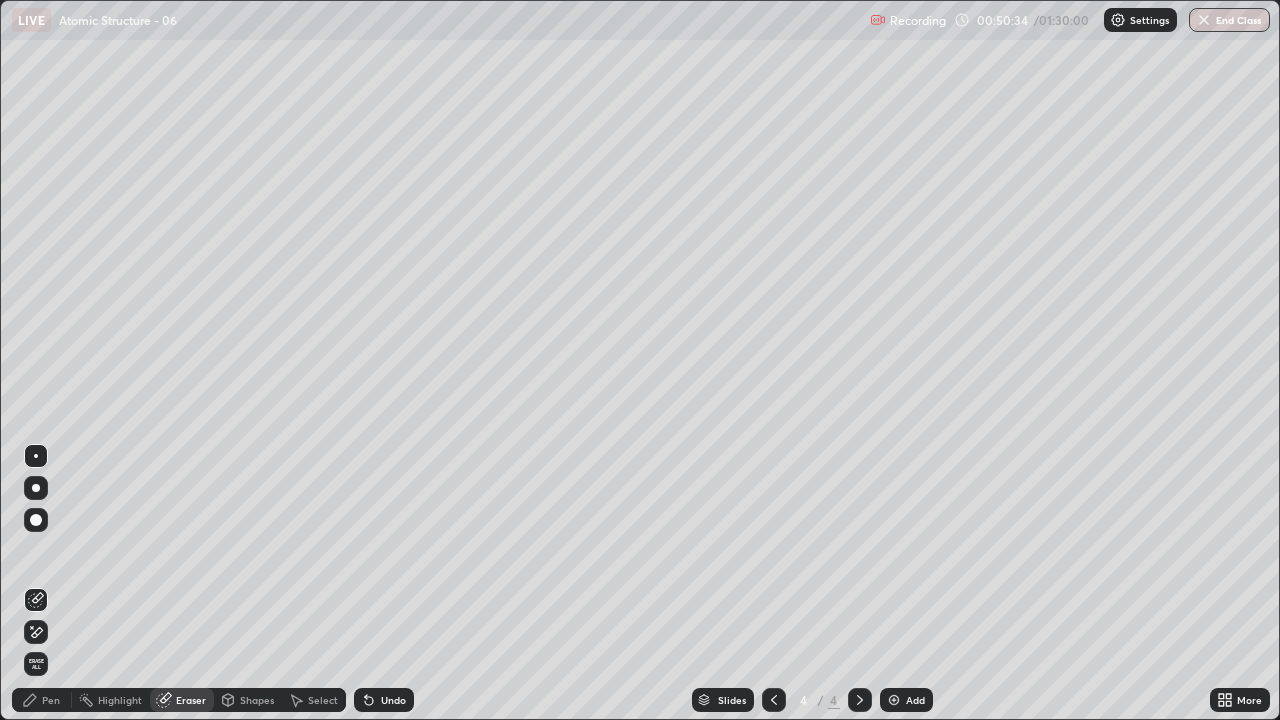 click 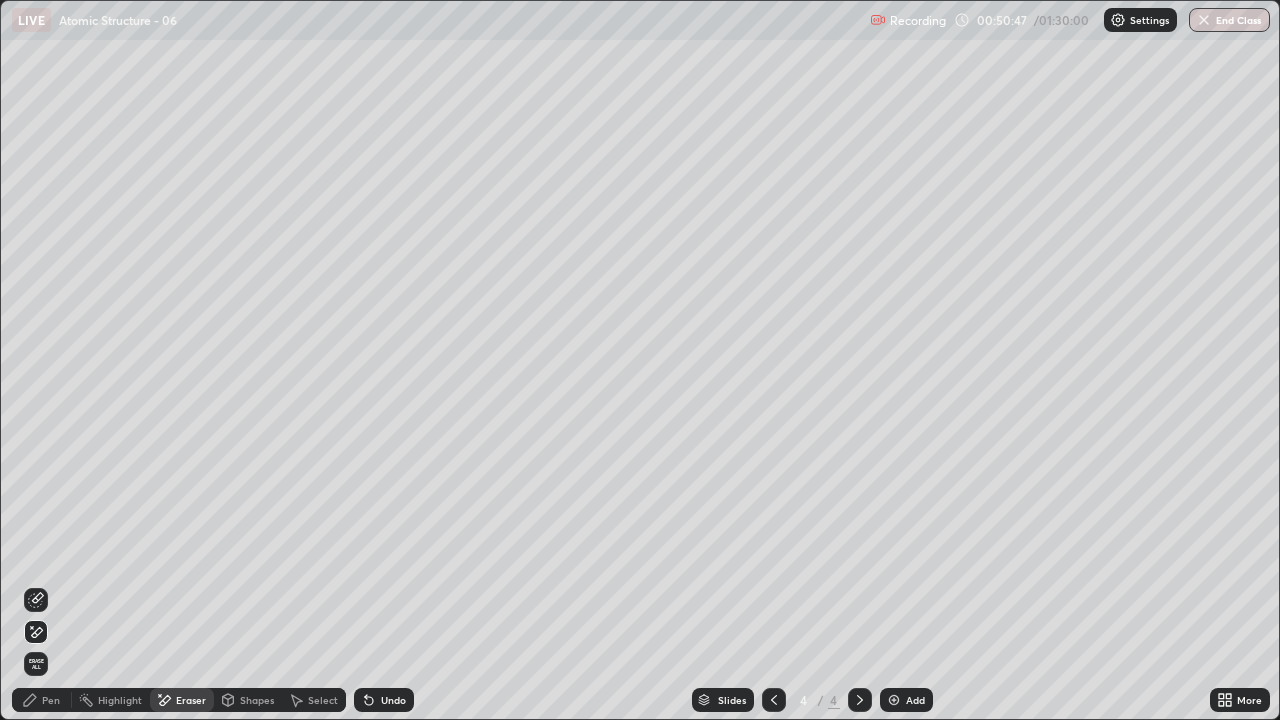 click on "Pen" at bounding box center [51, 700] 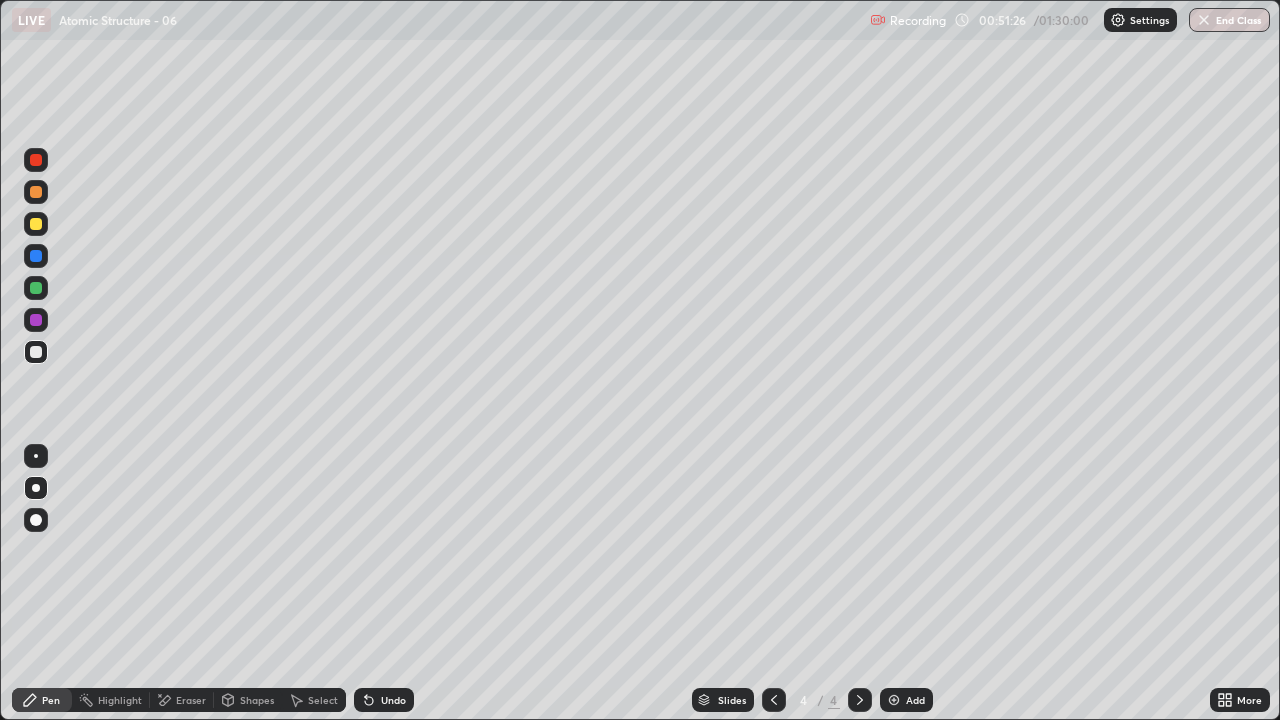click 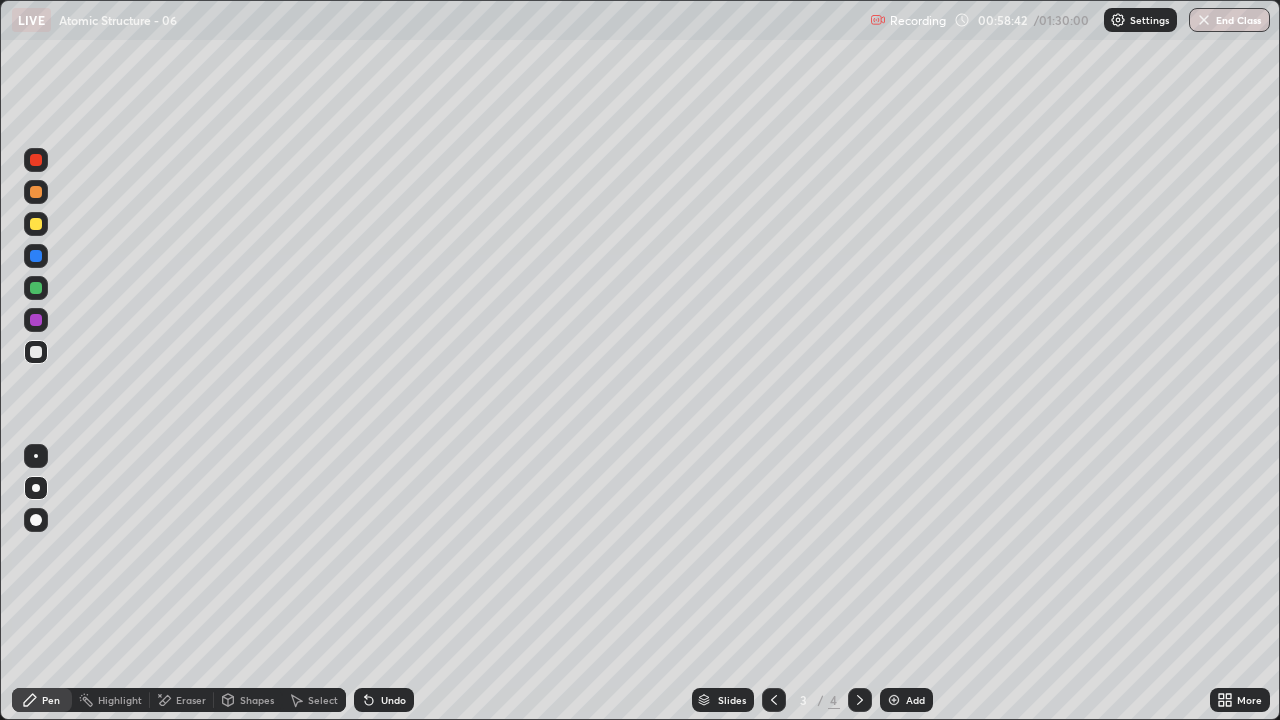 click 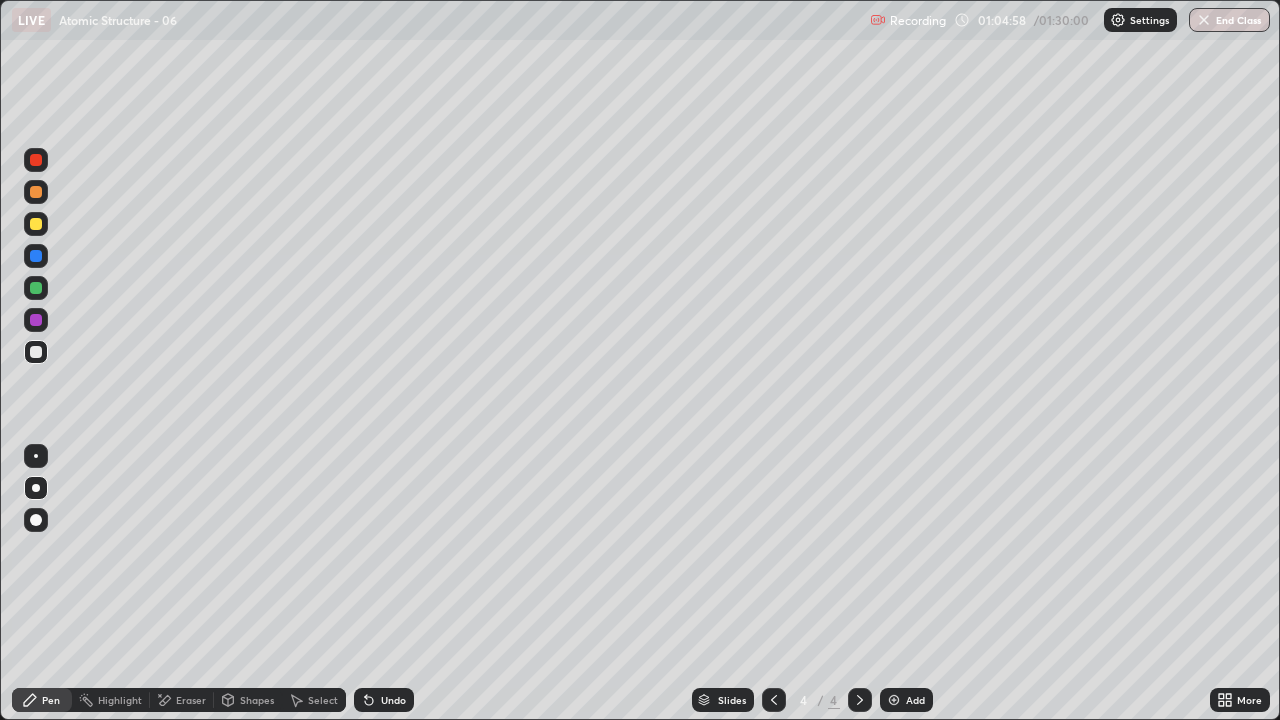 click at bounding box center [894, 700] 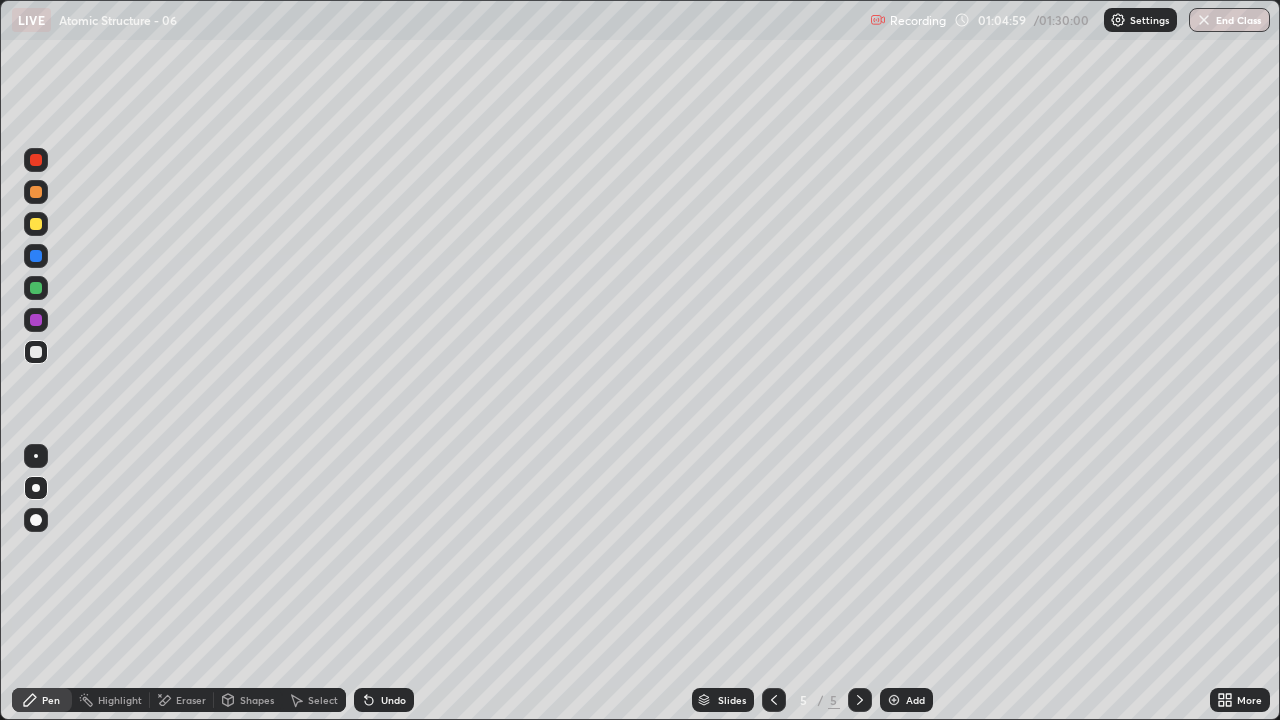 click at bounding box center [36, 192] 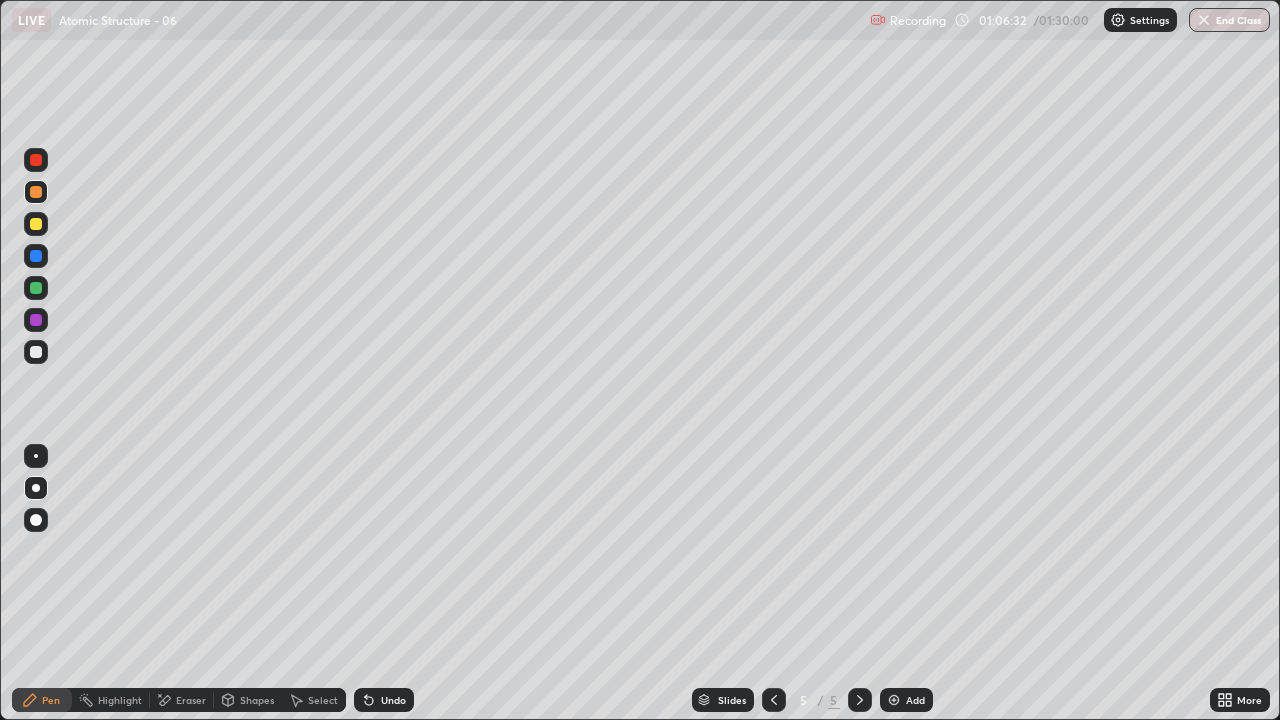 click on "Undo" at bounding box center [384, 700] 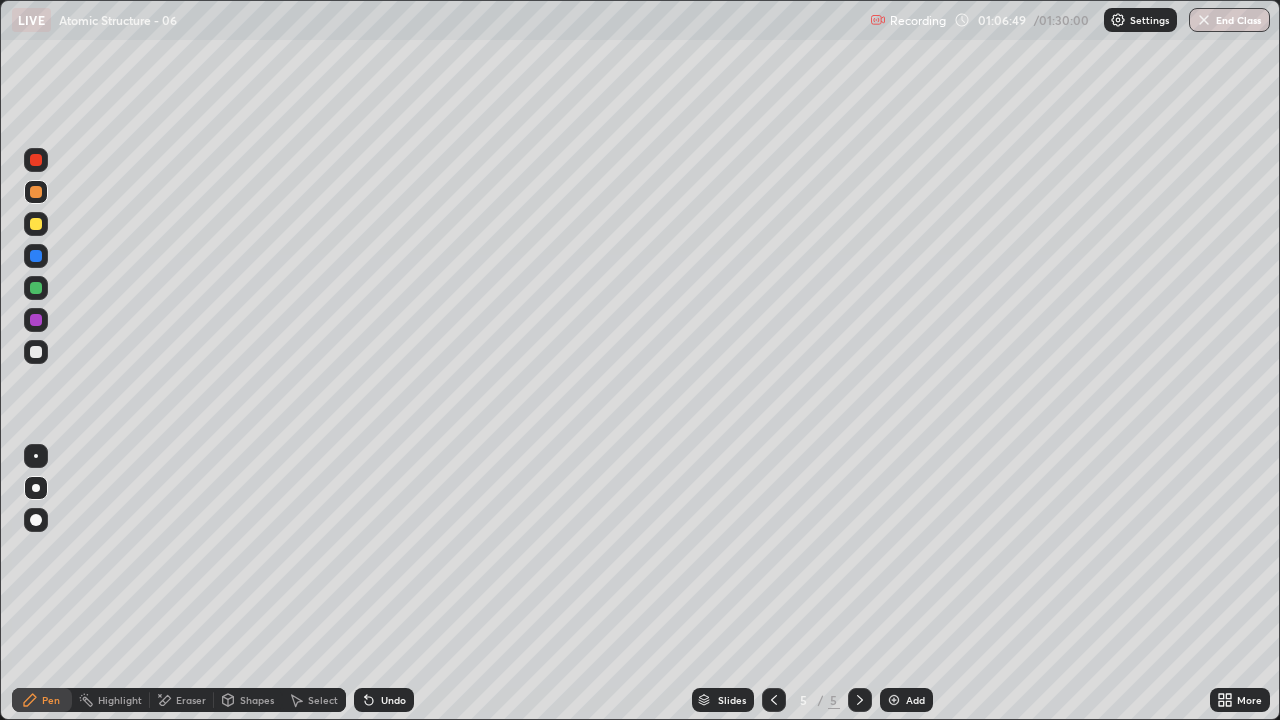 click on "Eraser" at bounding box center [191, 700] 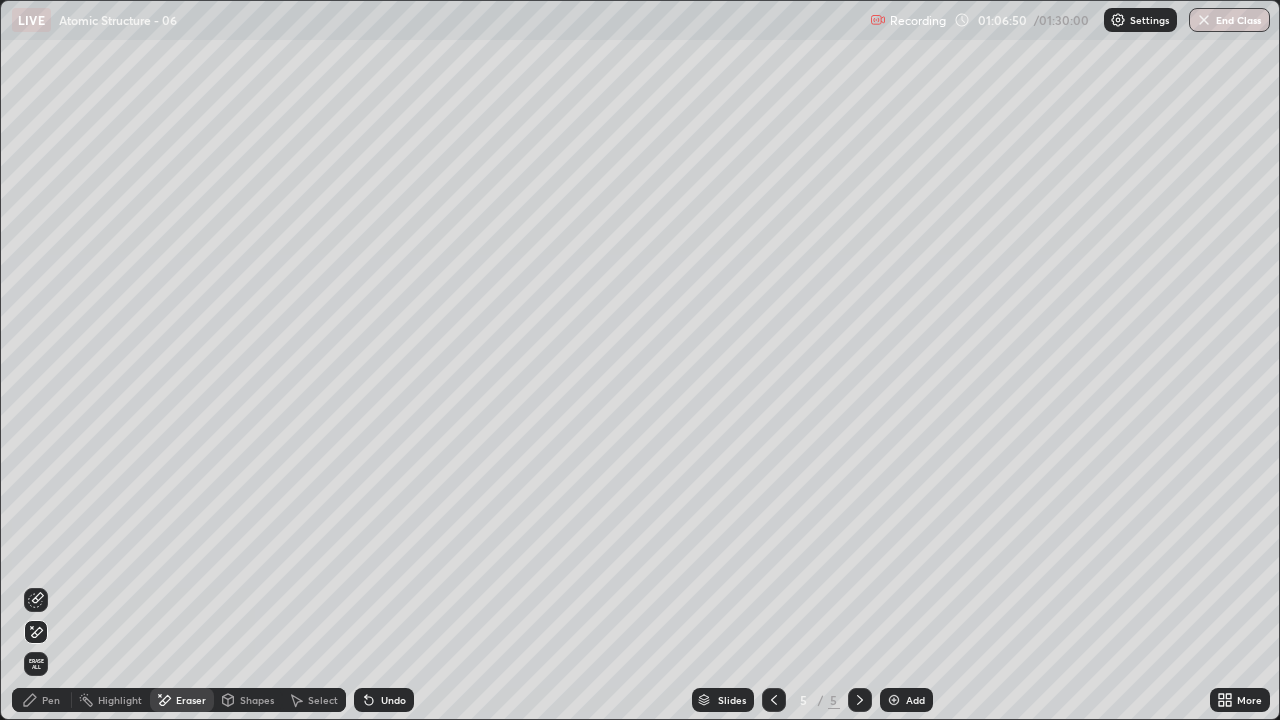click at bounding box center (36, 600) 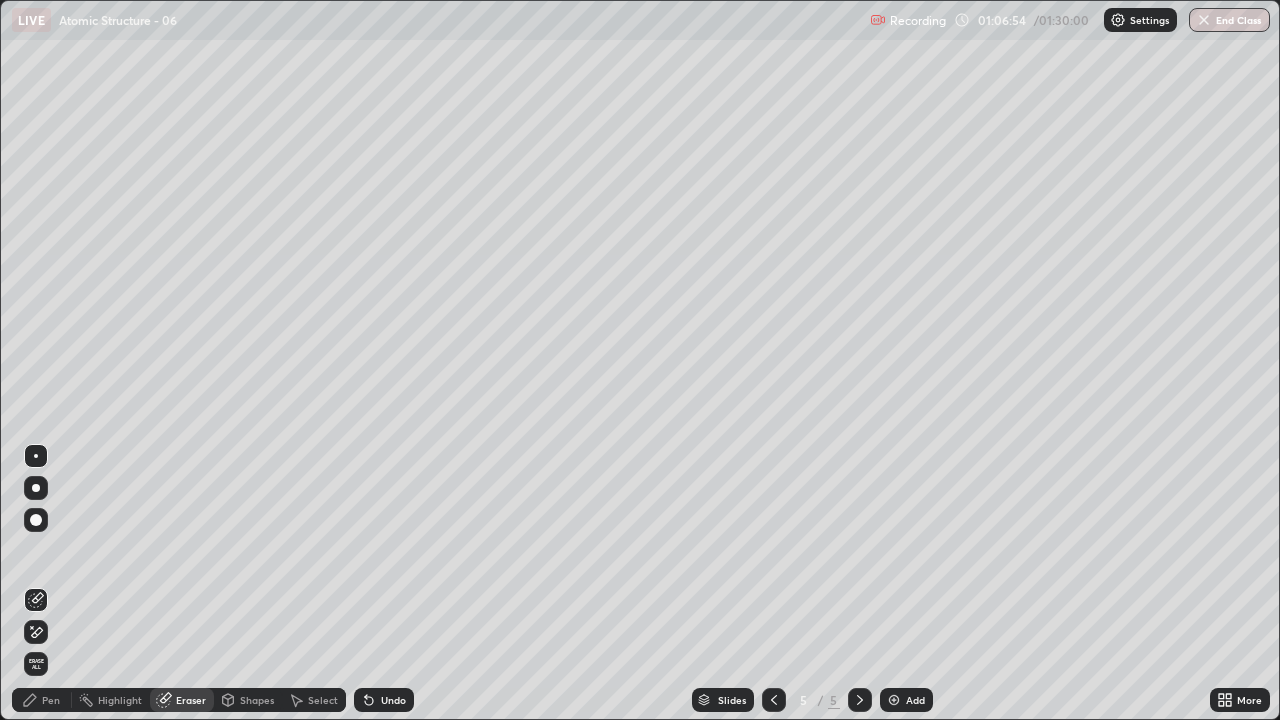click on "Pen" at bounding box center [42, 700] 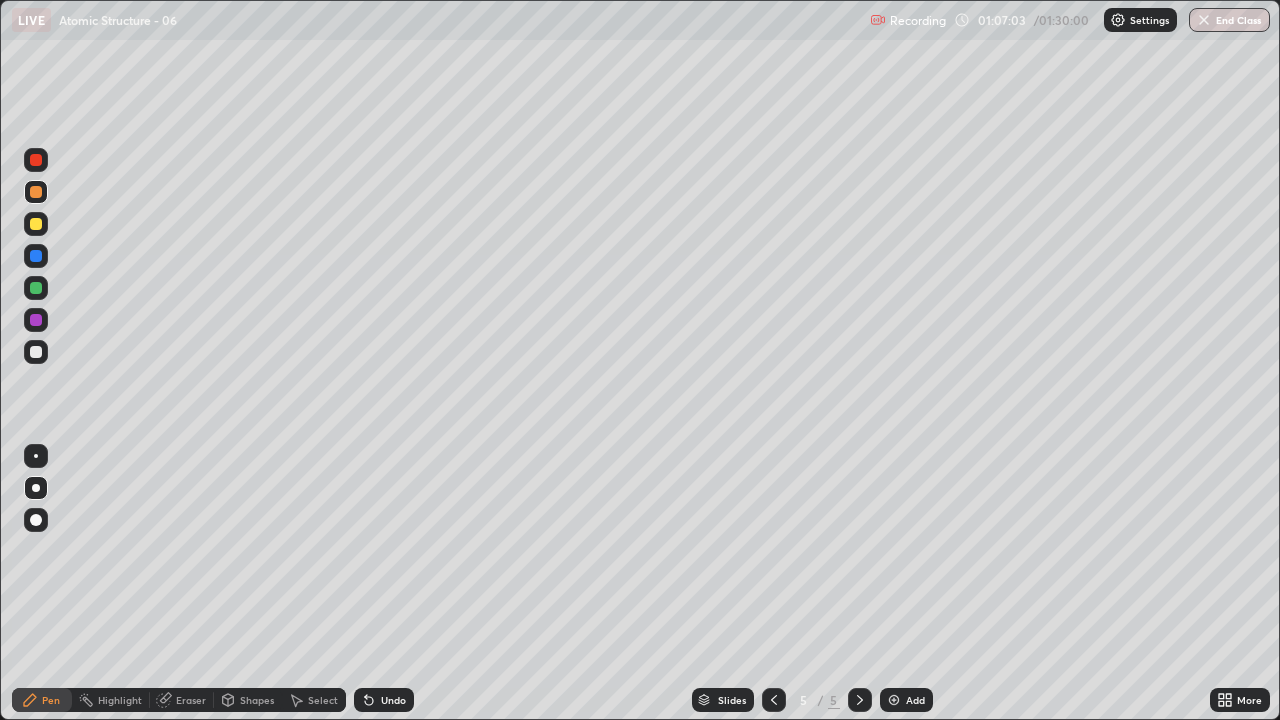 click at bounding box center [36, 352] 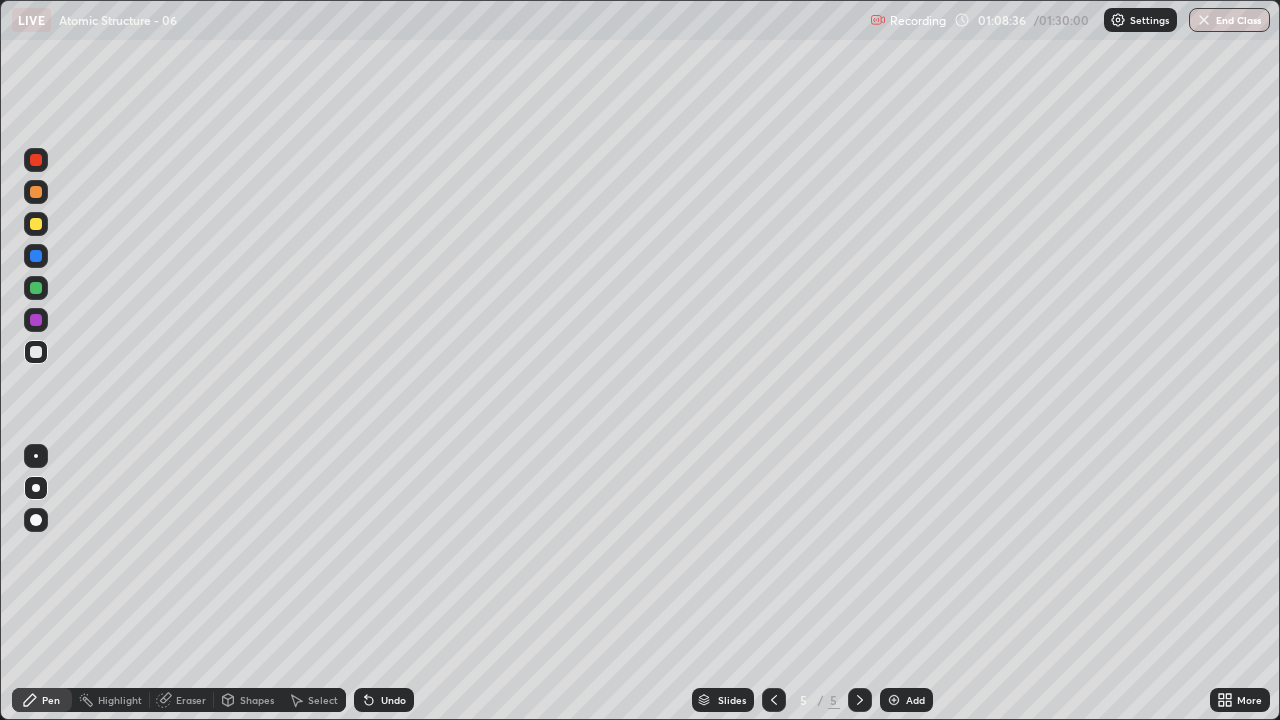 click at bounding box center [36, 160] 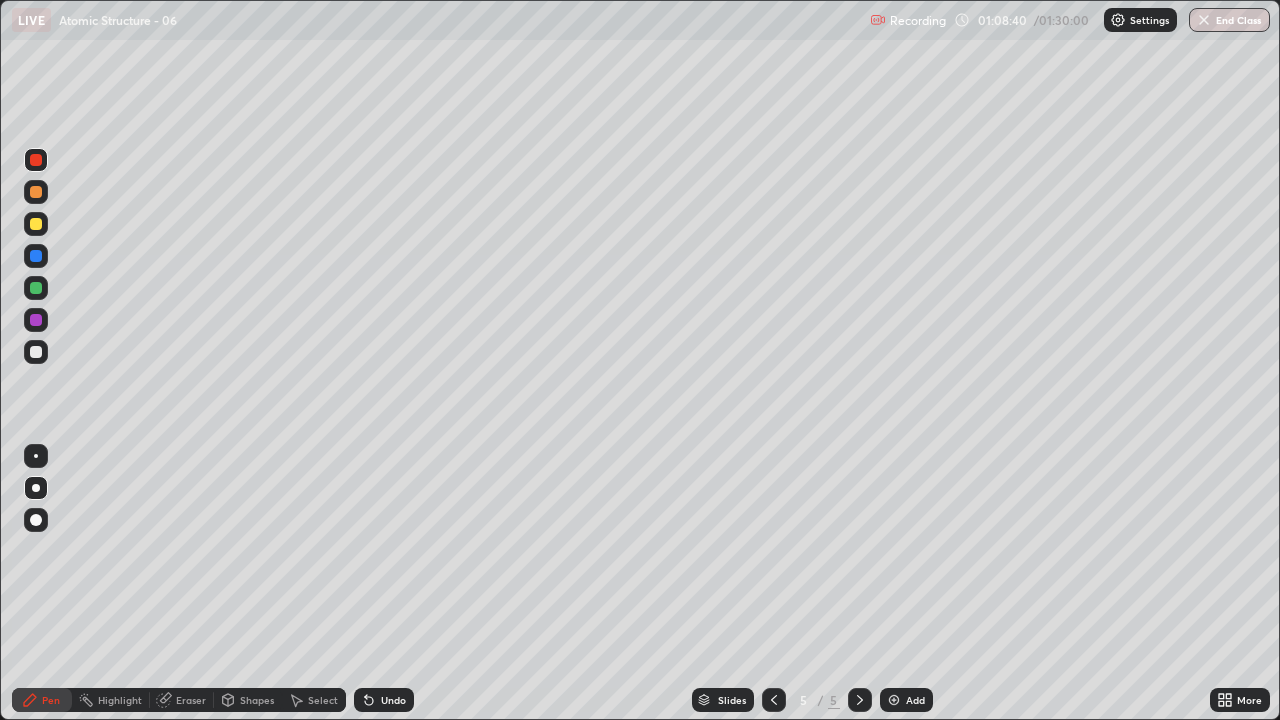 click at bounding box center [36, 352] 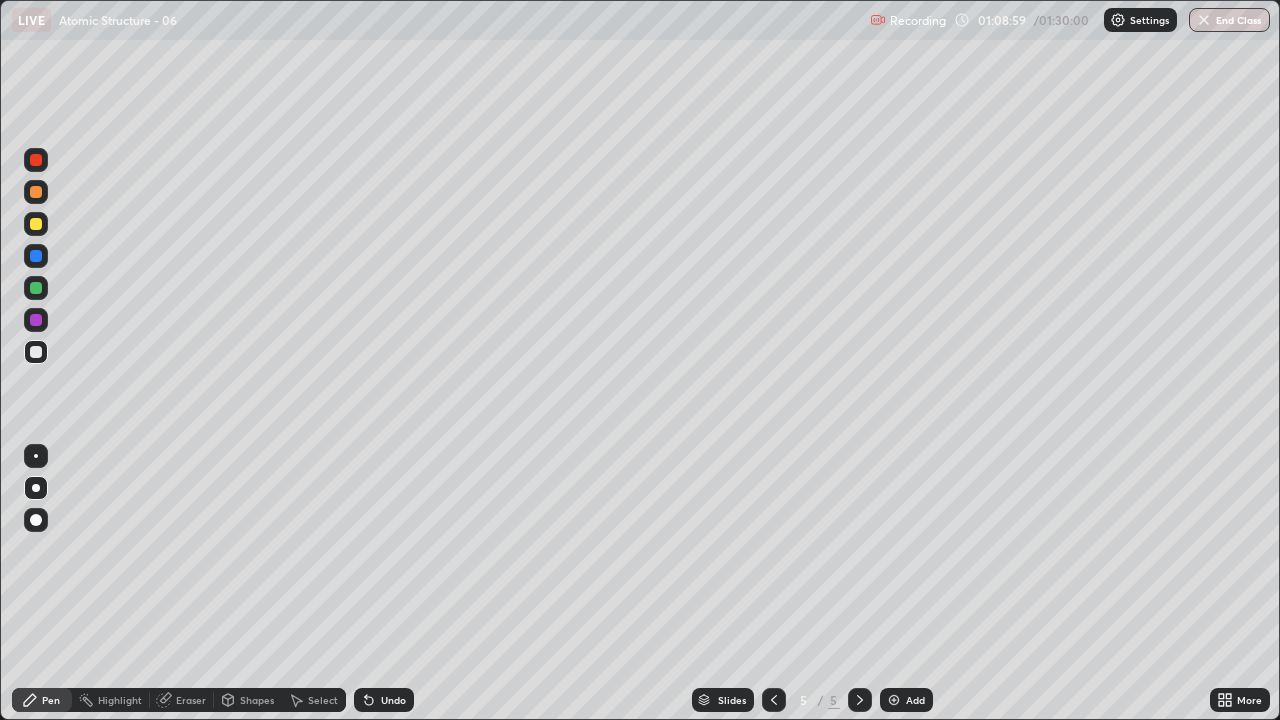 click at bounding box center [36, 288] 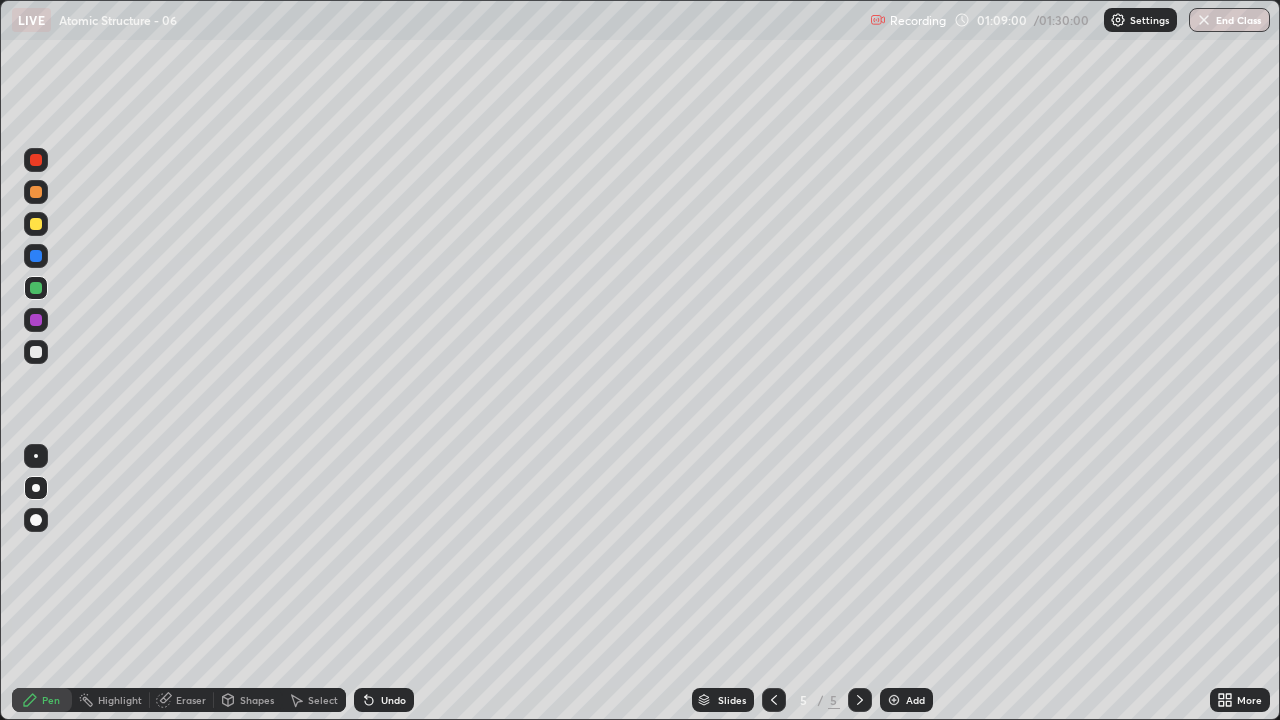 click at bounding box center [36, 352] 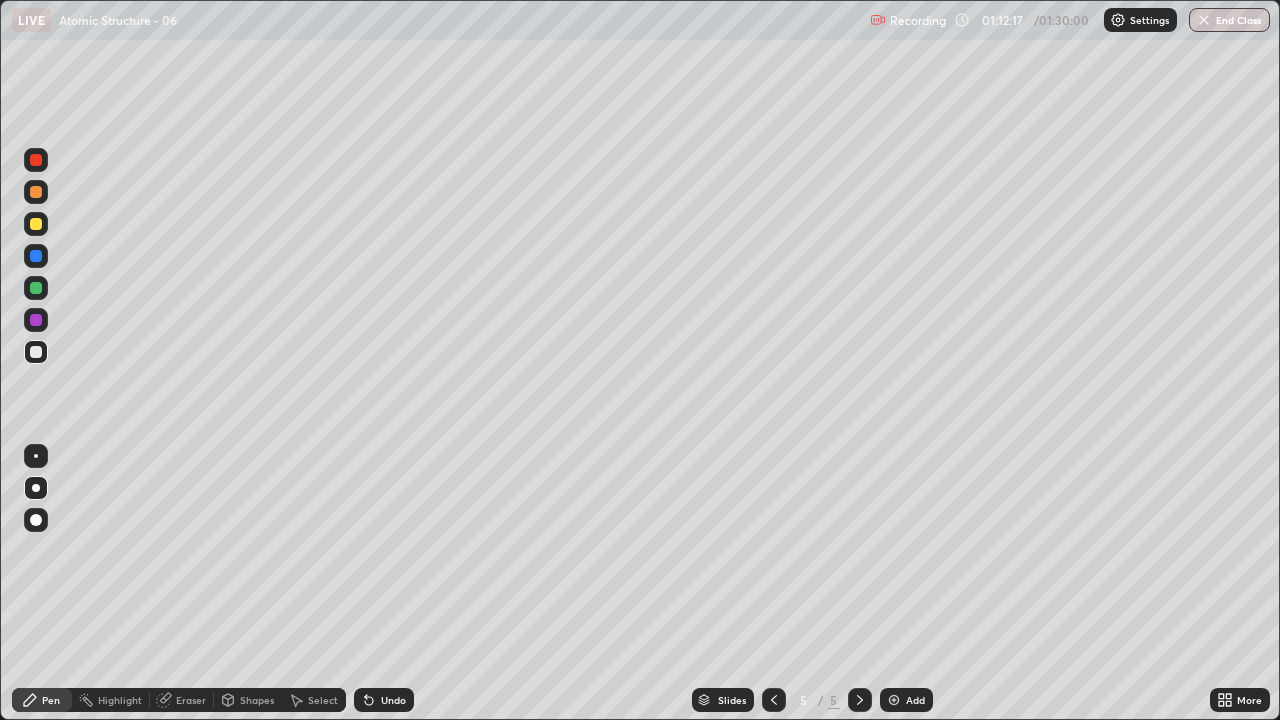 click at bounding box center [36, 456] 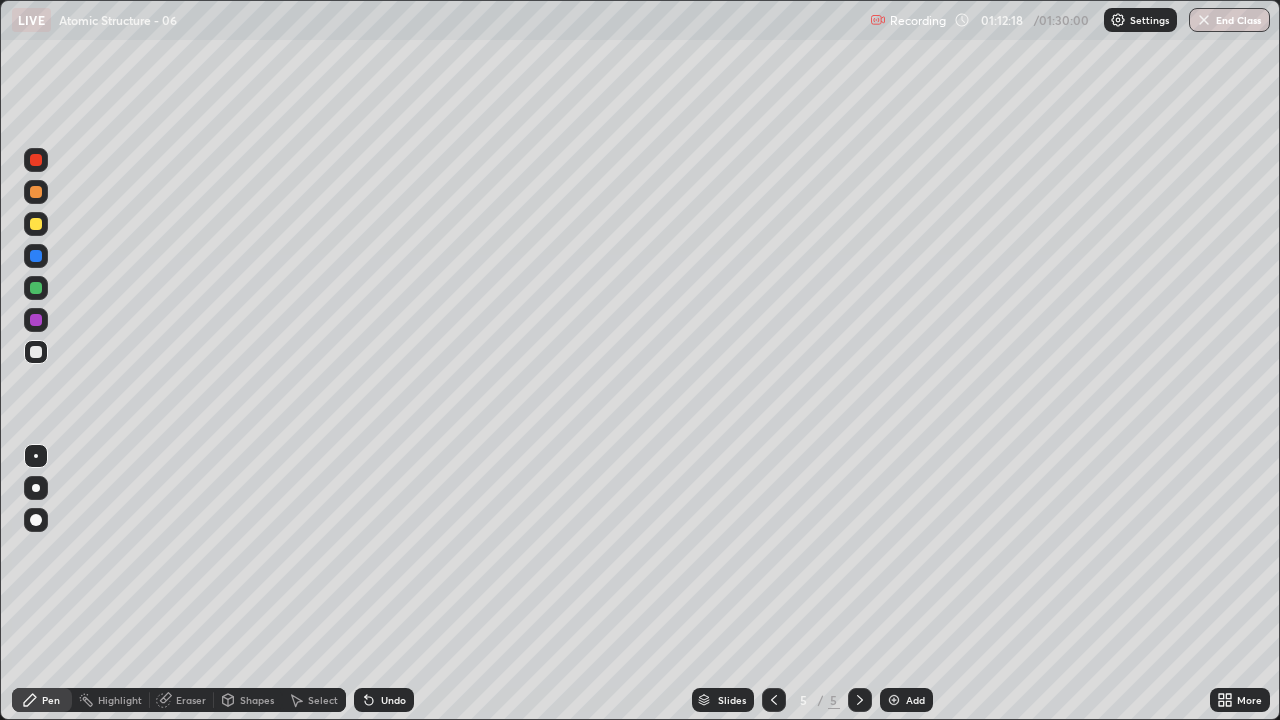 click at bounding box center (36, 288) 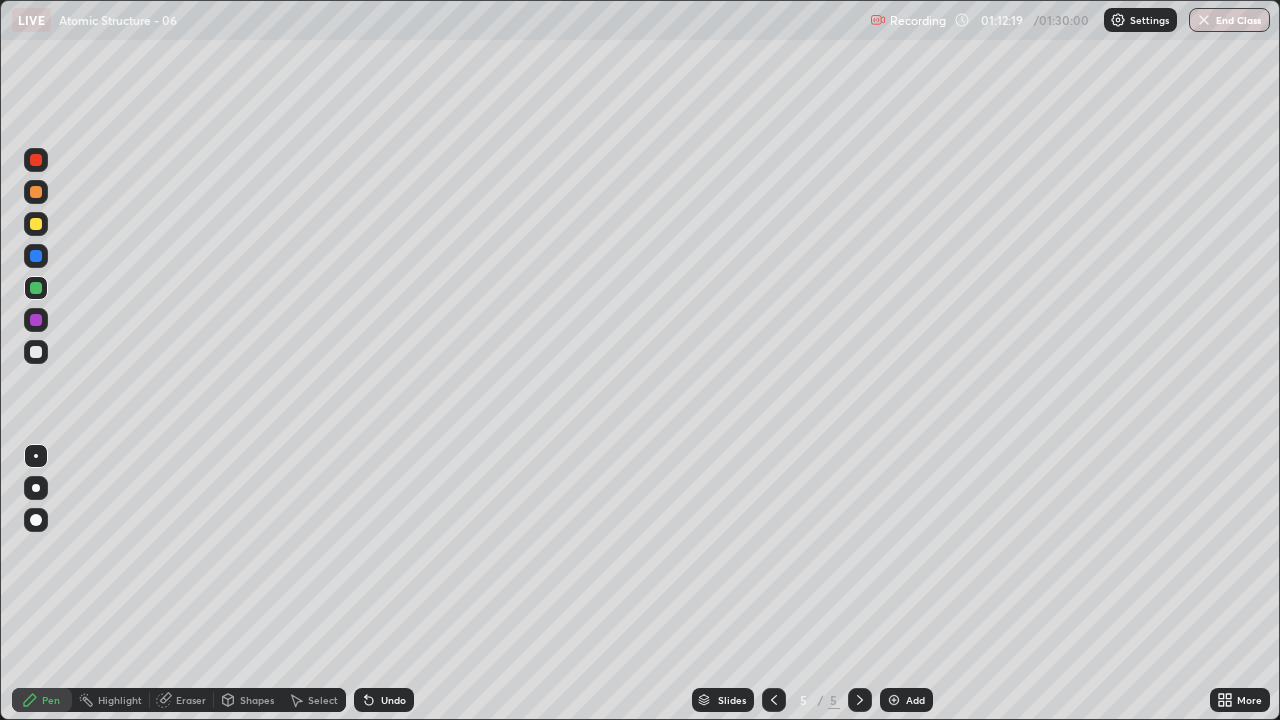 click at bounding box center [36, 352] 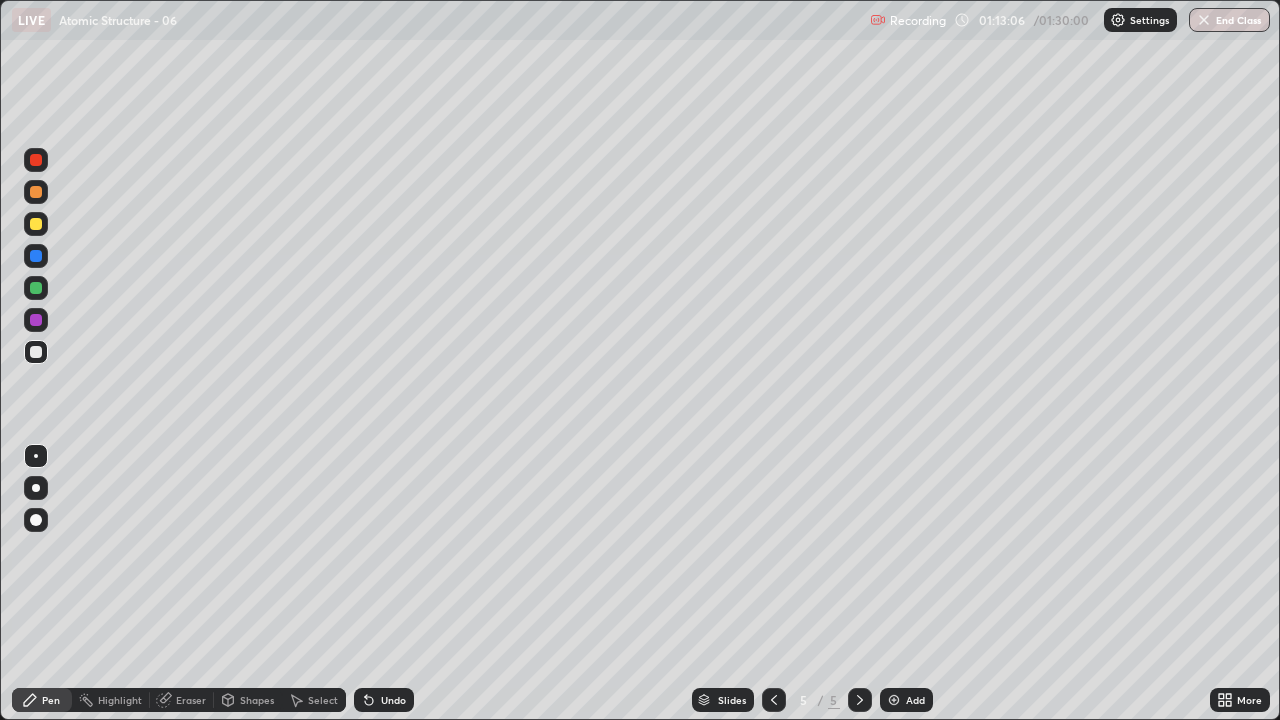 click at bounding box center [36, 488] 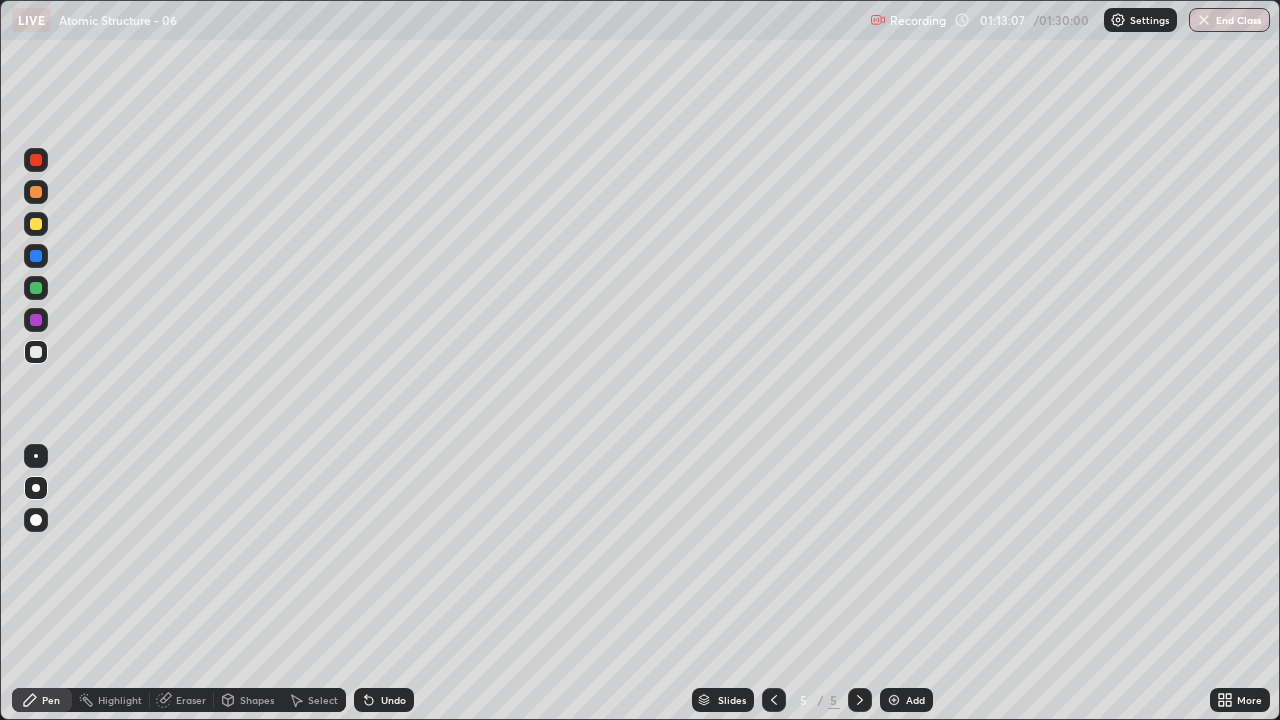 click at bounding box center (36, 288) 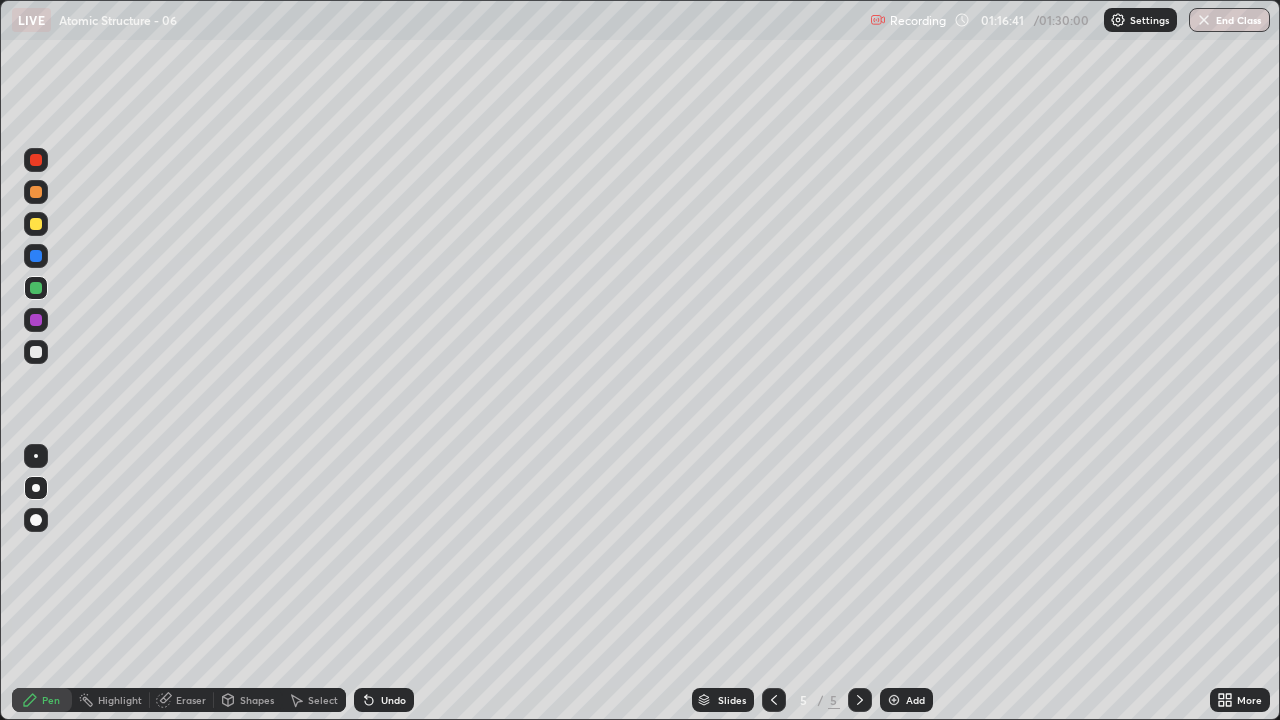 click on "Undo" at bounding box center [393, 700] 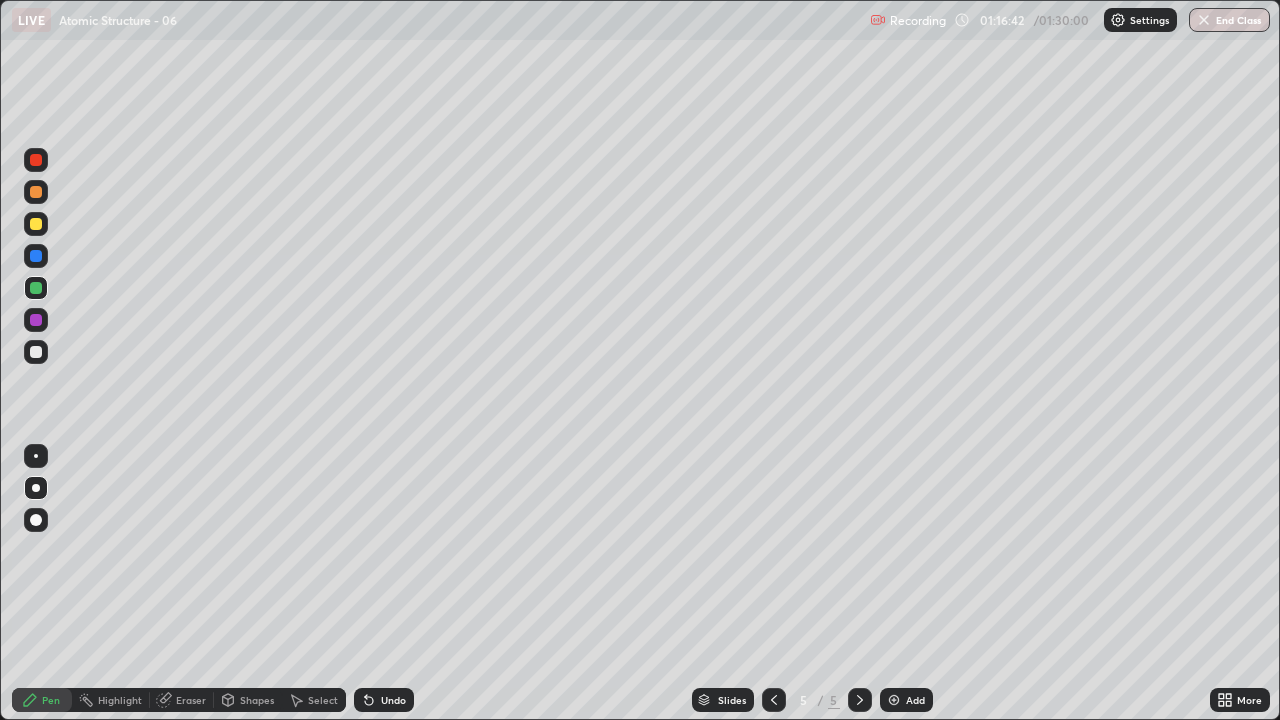 click on "Undo" at bounding box center (384, 700) 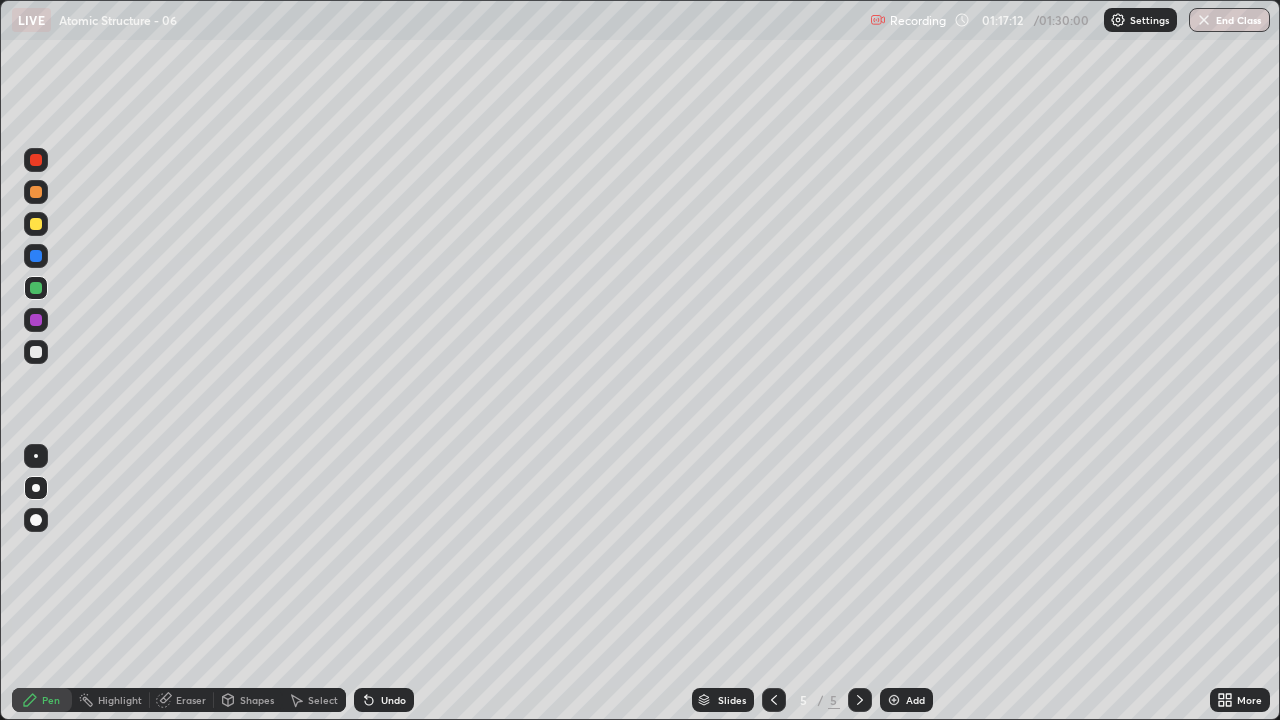 click at bounding box center (36, 352) 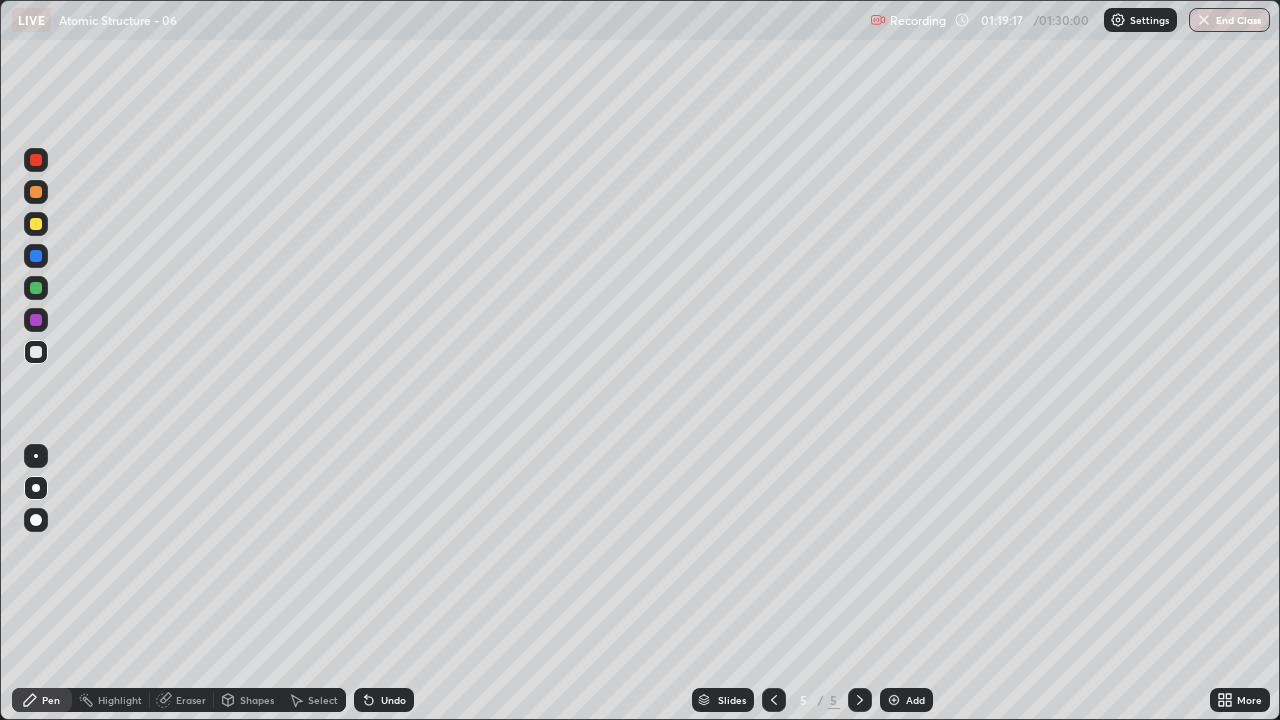 click on "Add" at bounding box center [915, 700] 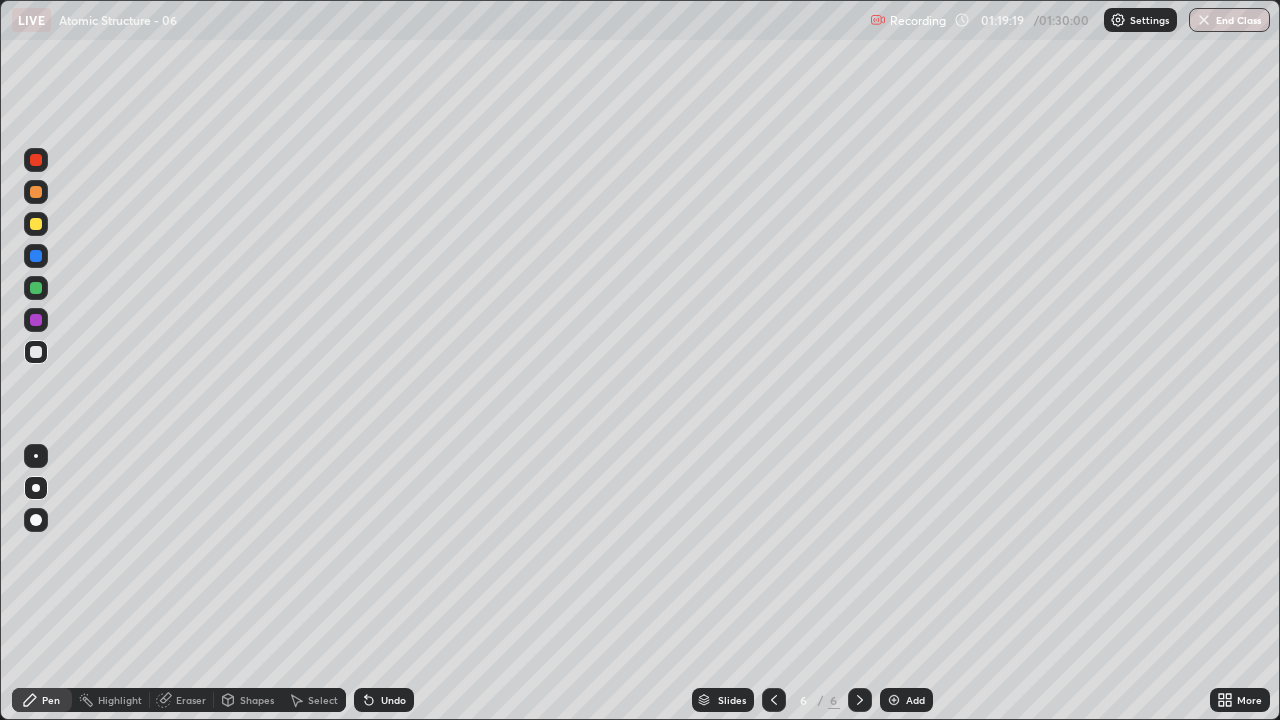 click at bounding box center [36, 192] 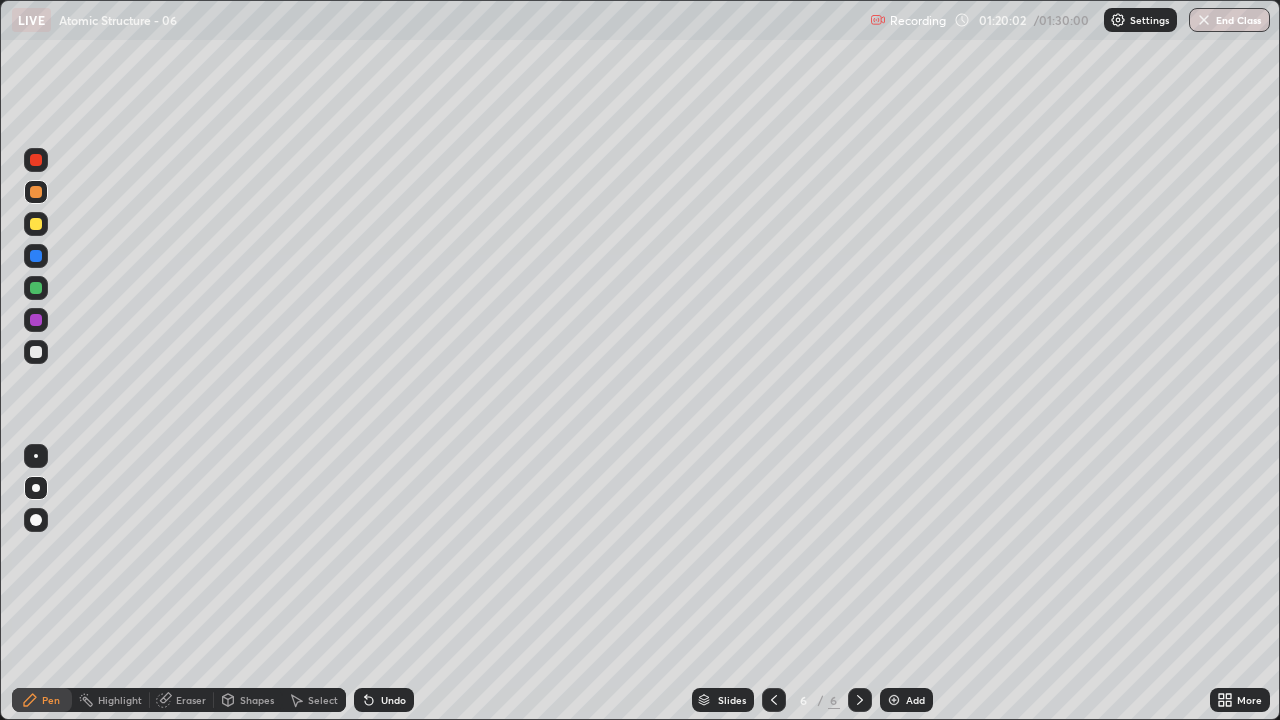 click on "Undo" at bounding box center [393, 700] 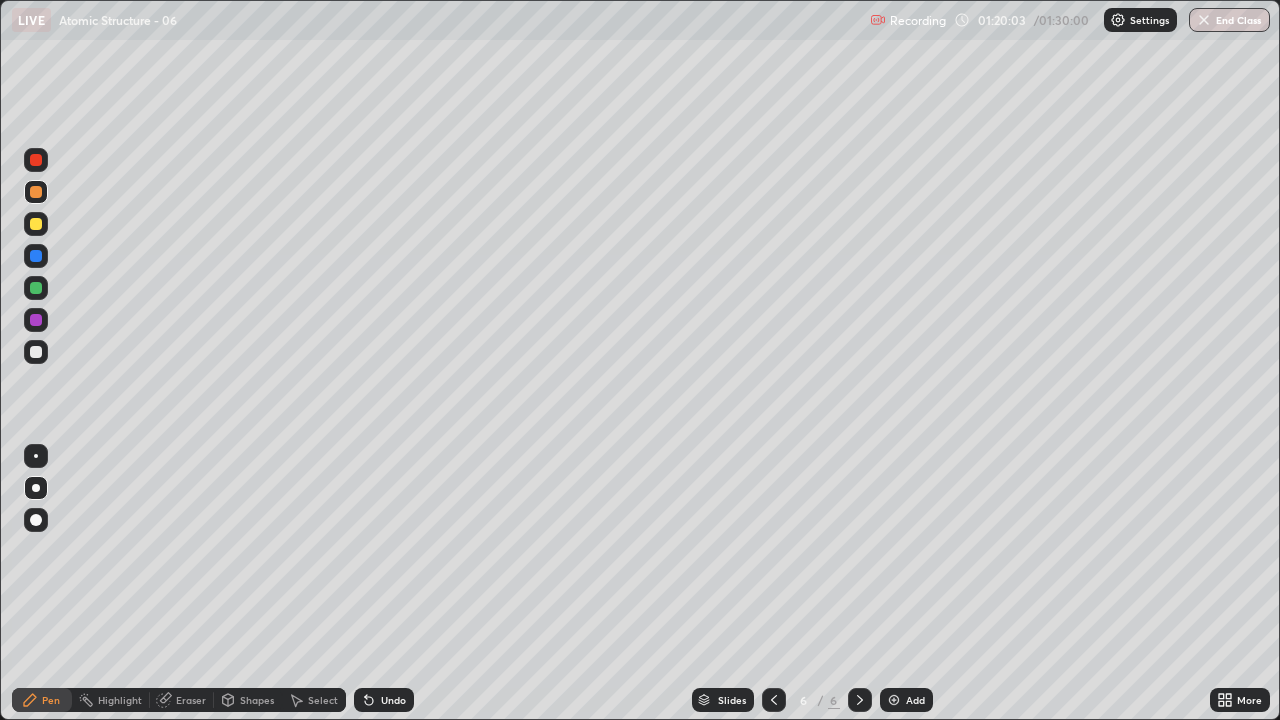 click on "Undo" at bounding box center [393, 700] 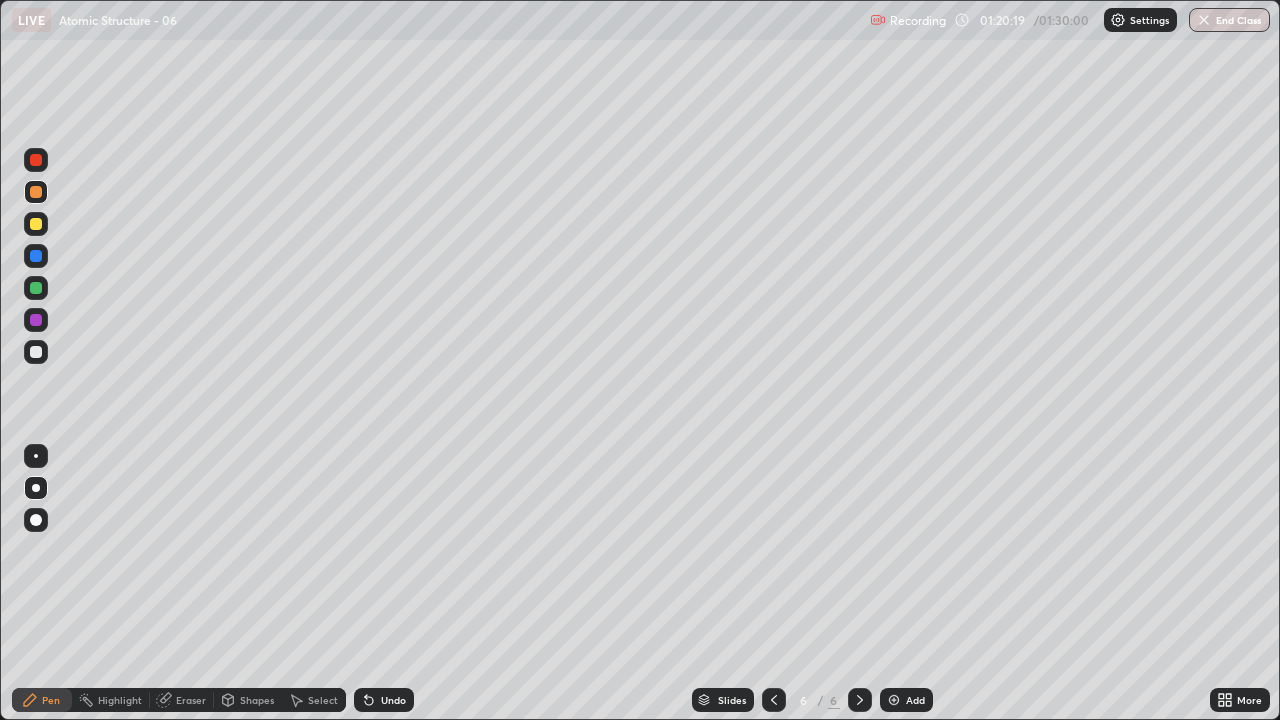 click at bounding box center (36, 352) 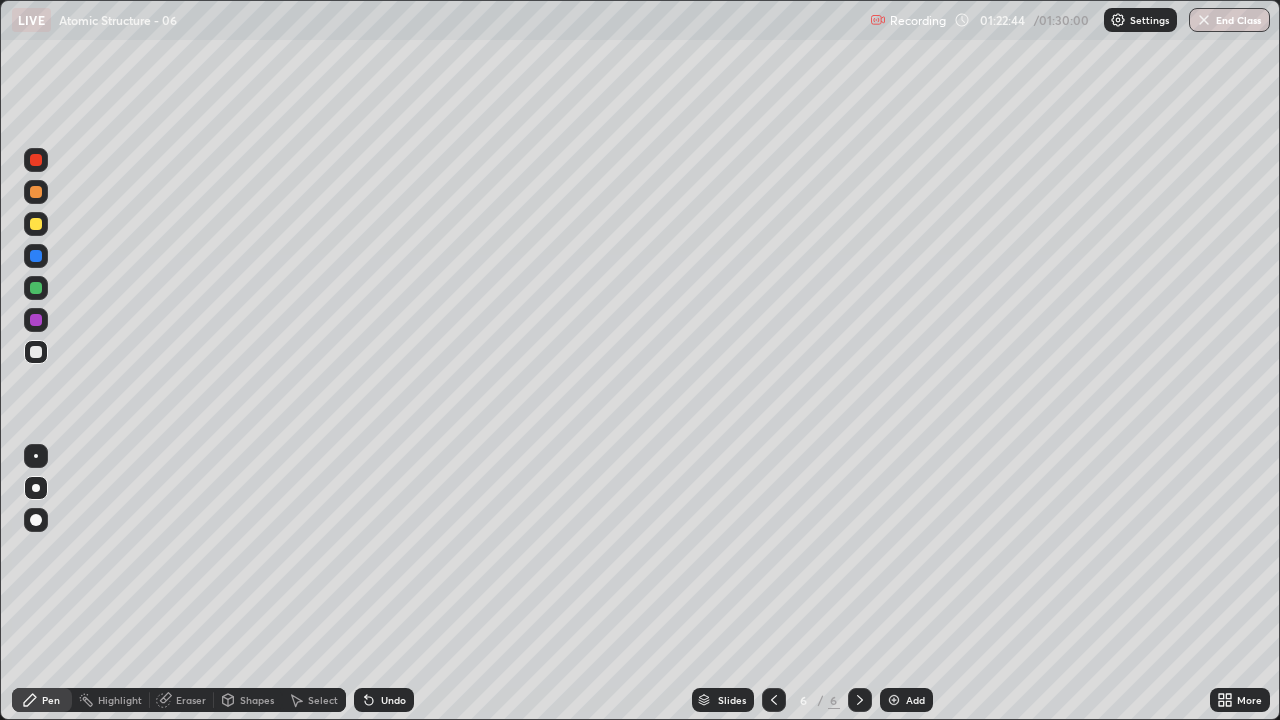 click 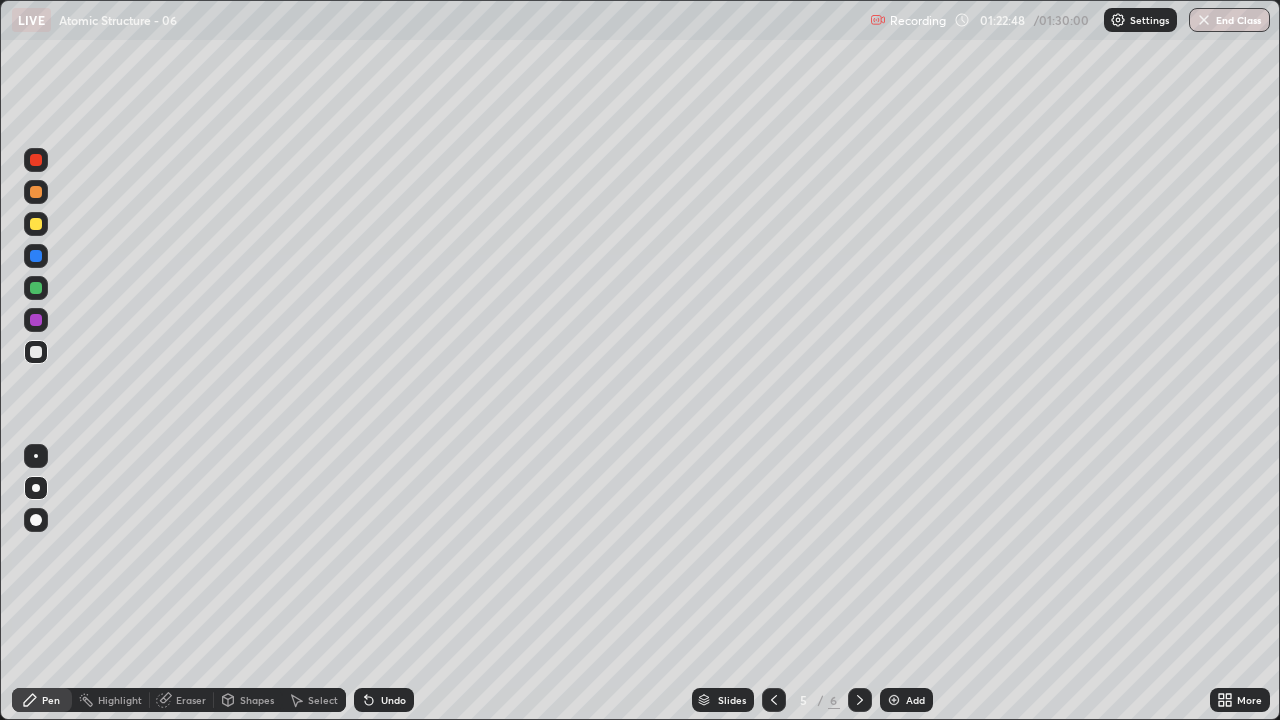 click 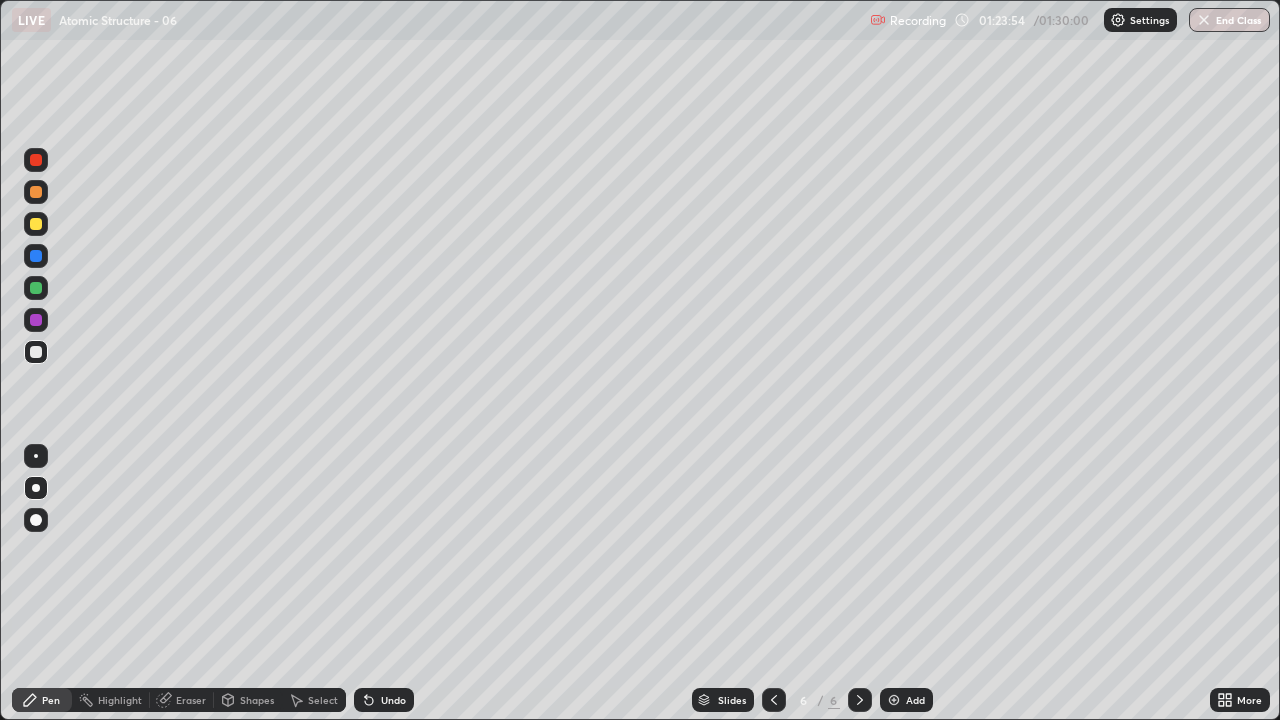 click 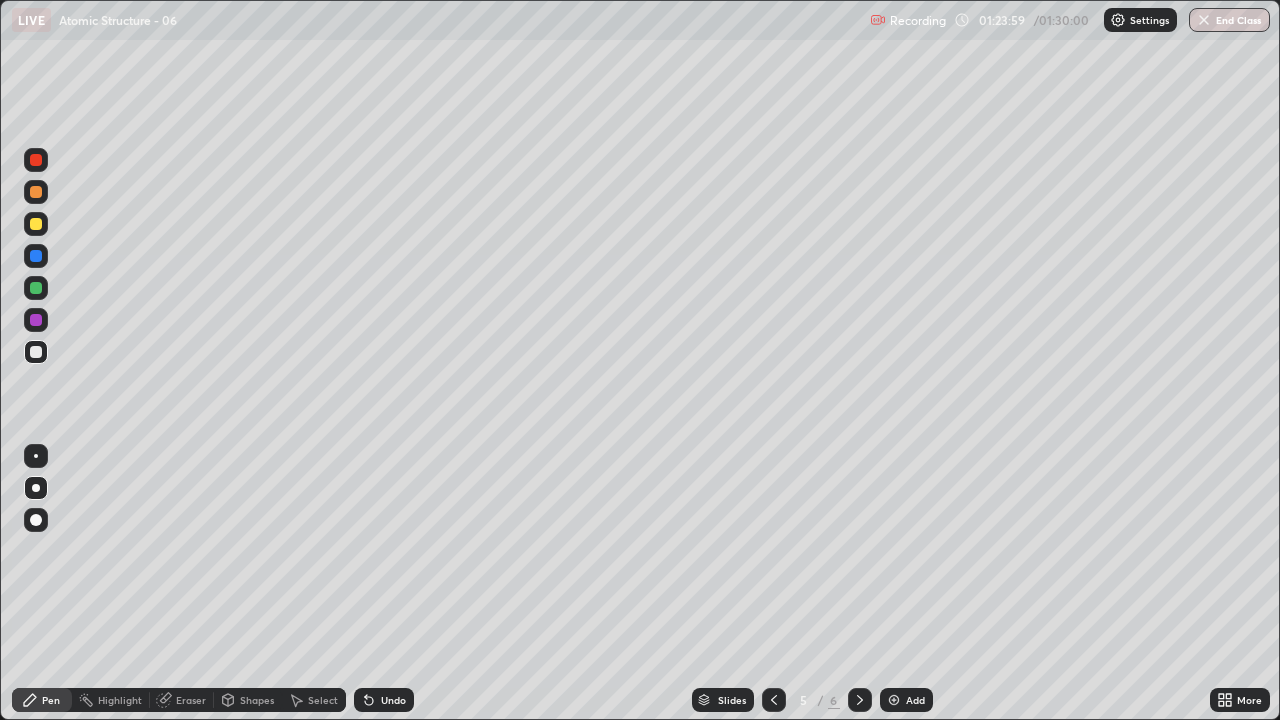 click 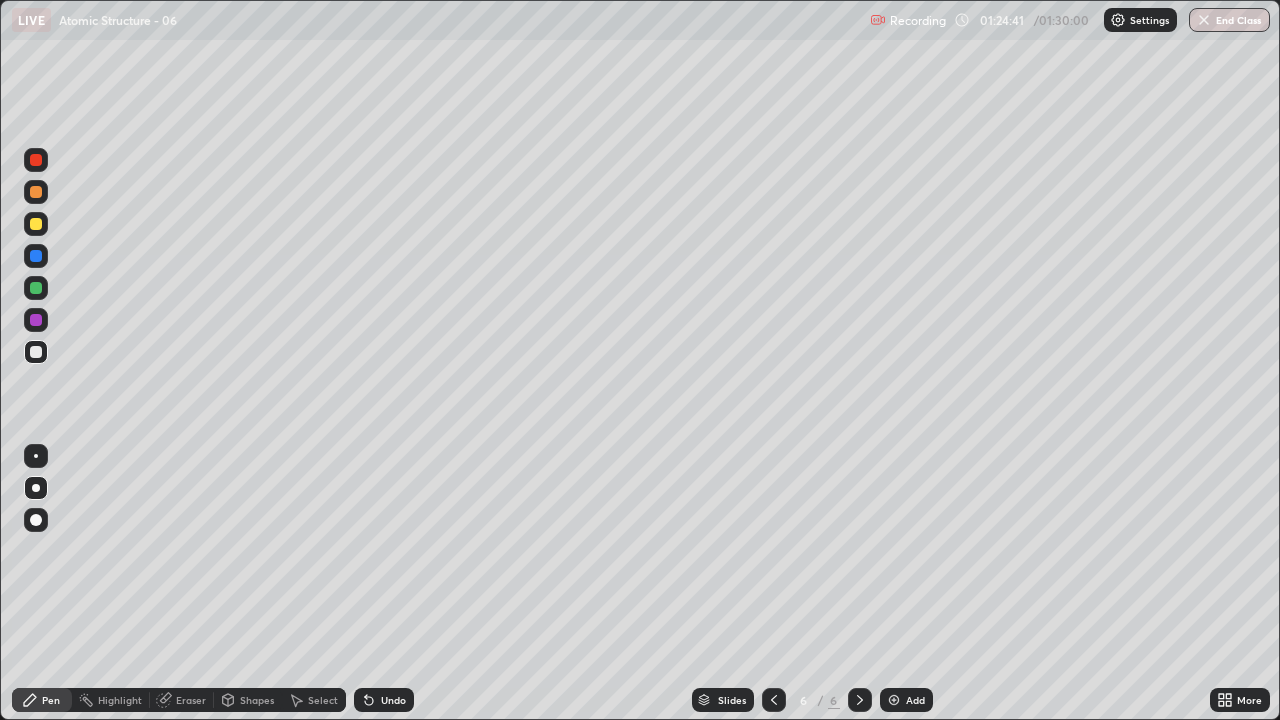 click 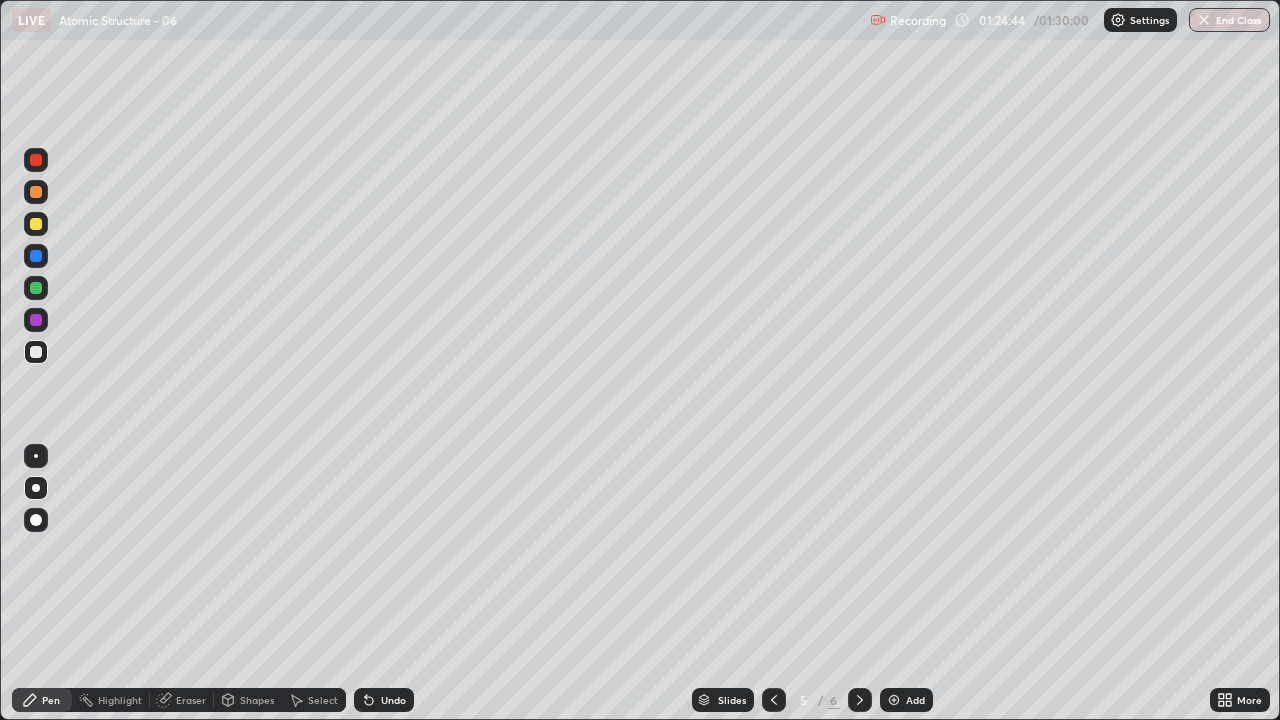 click 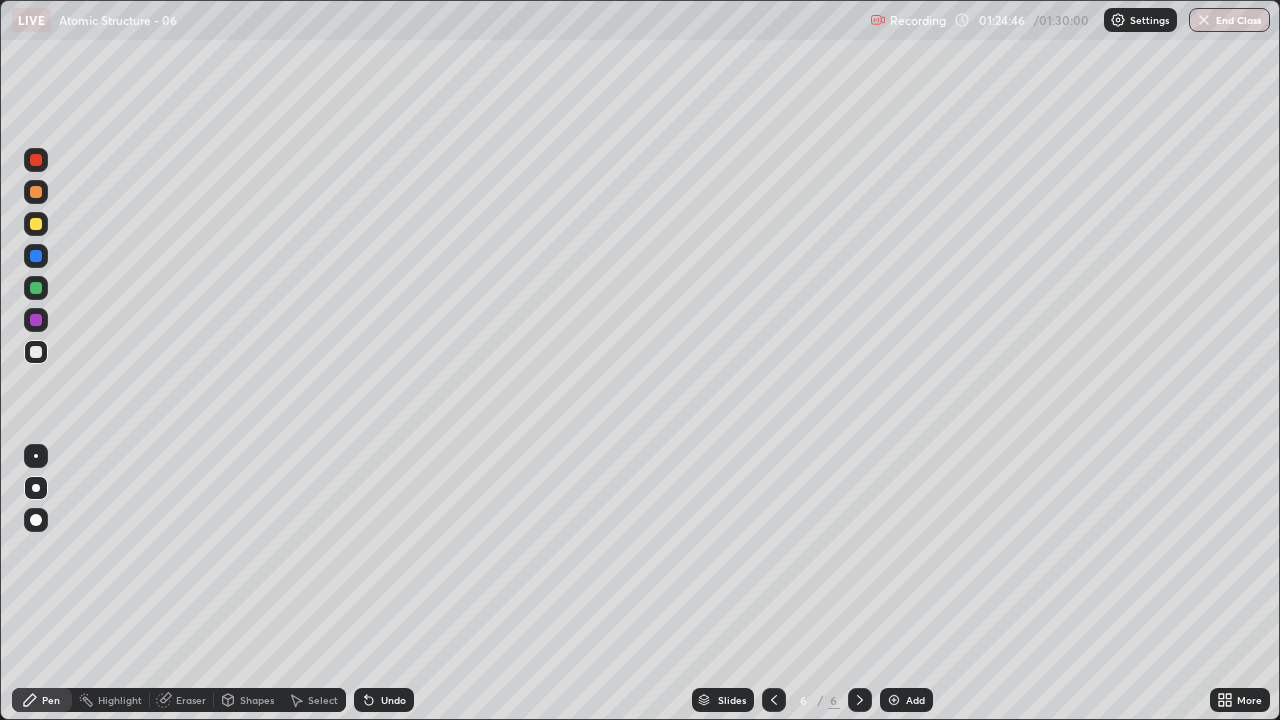 click on "Add" at bounding box center [915, 700] 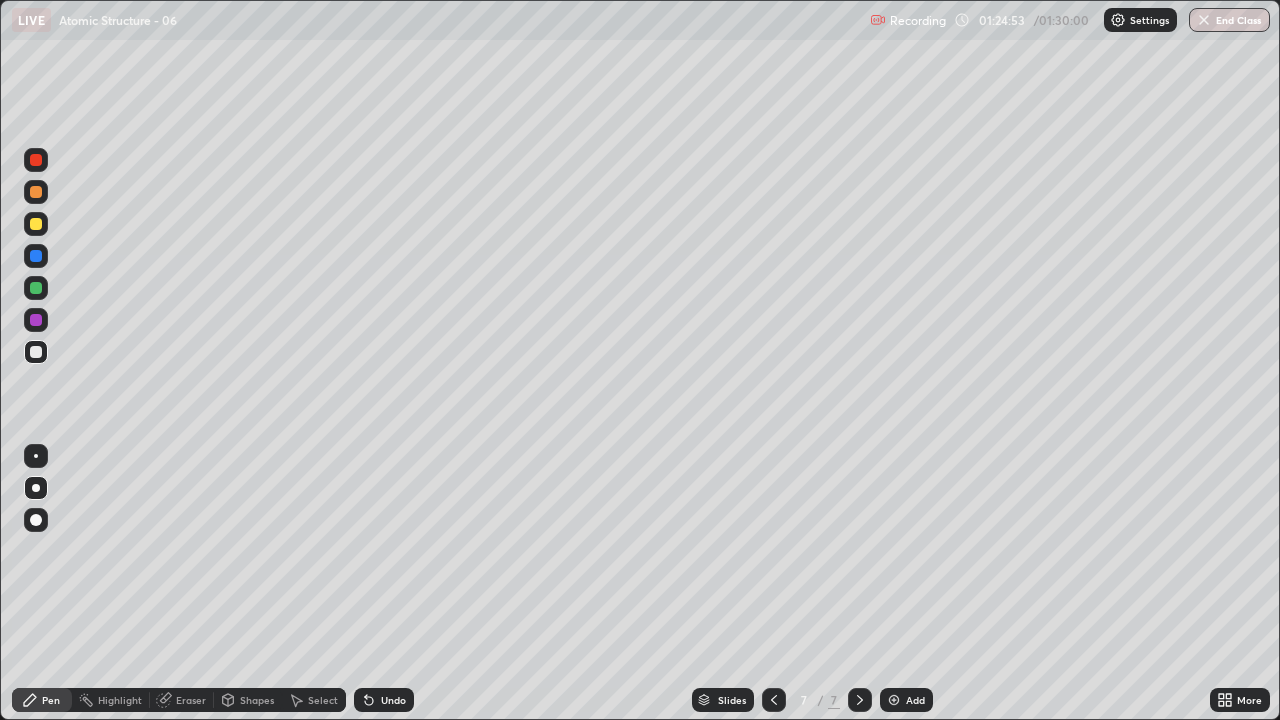 click 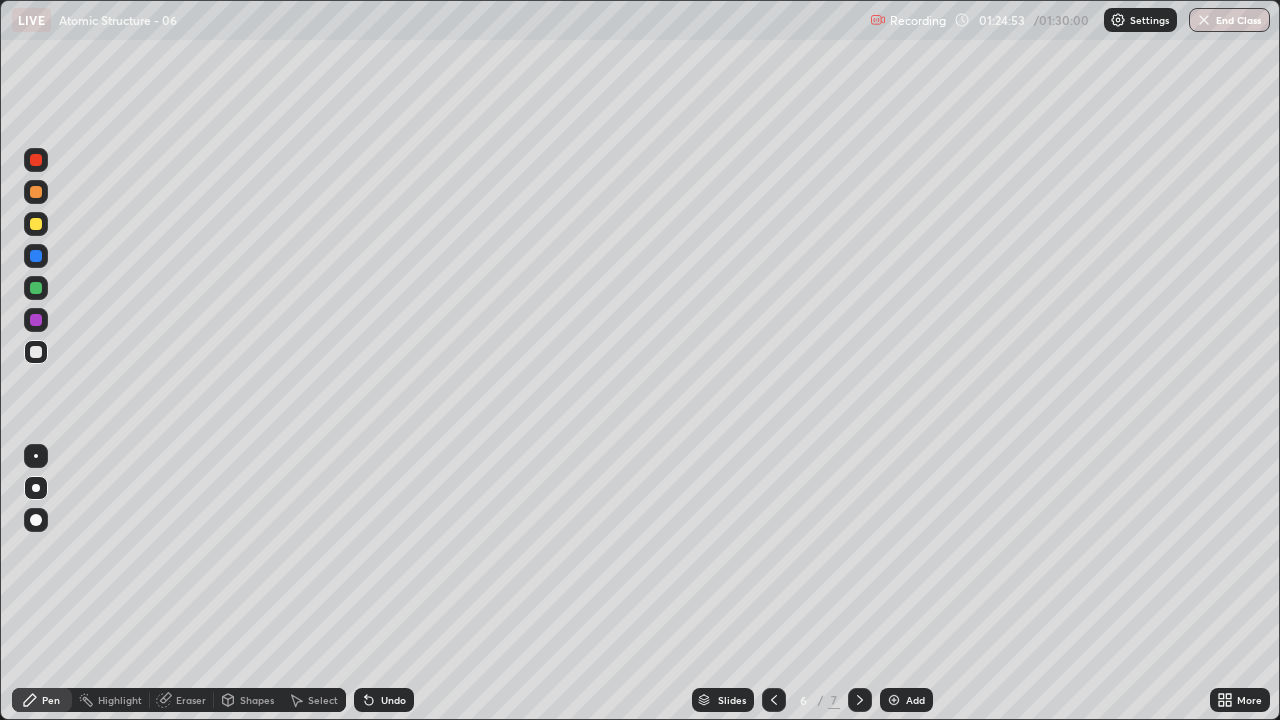 click 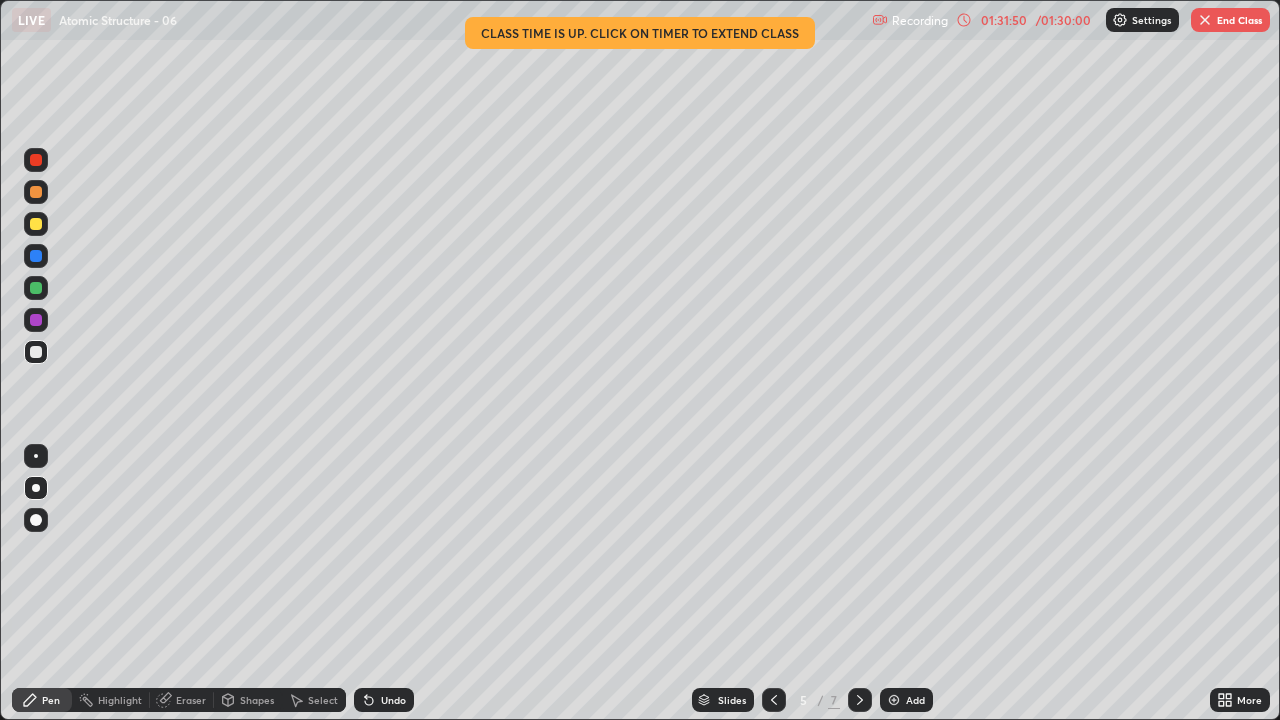 click 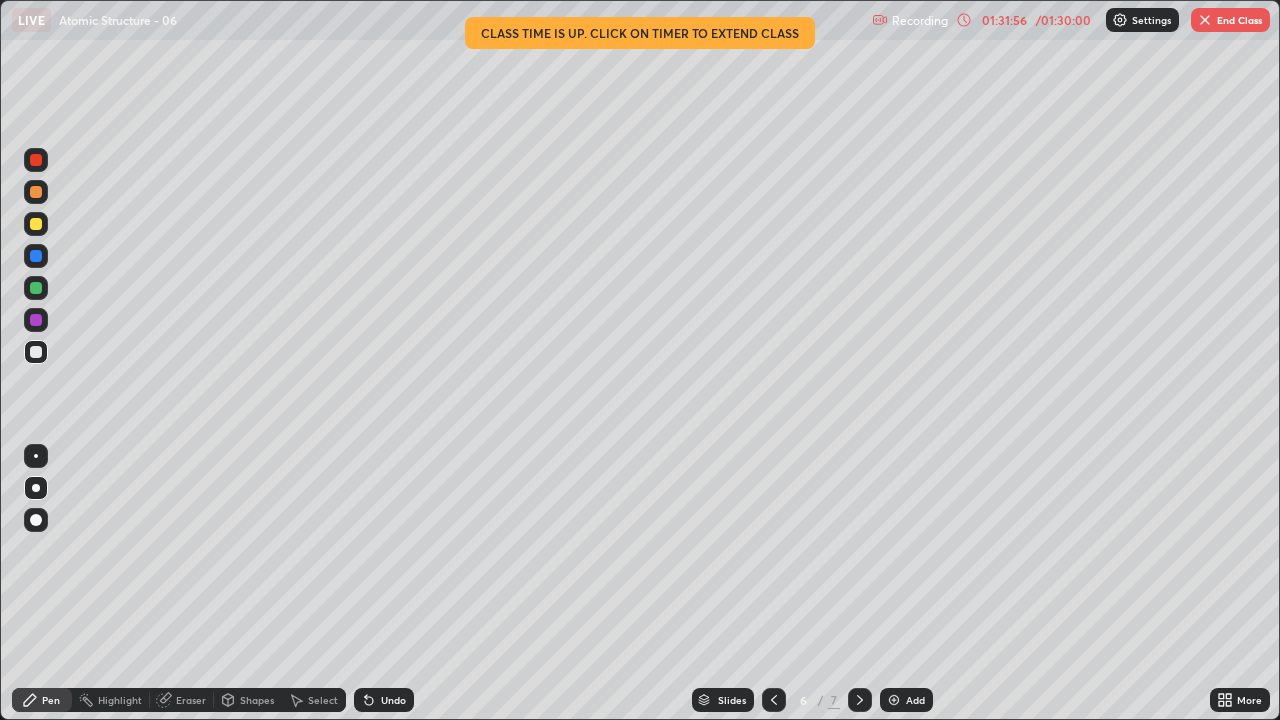click 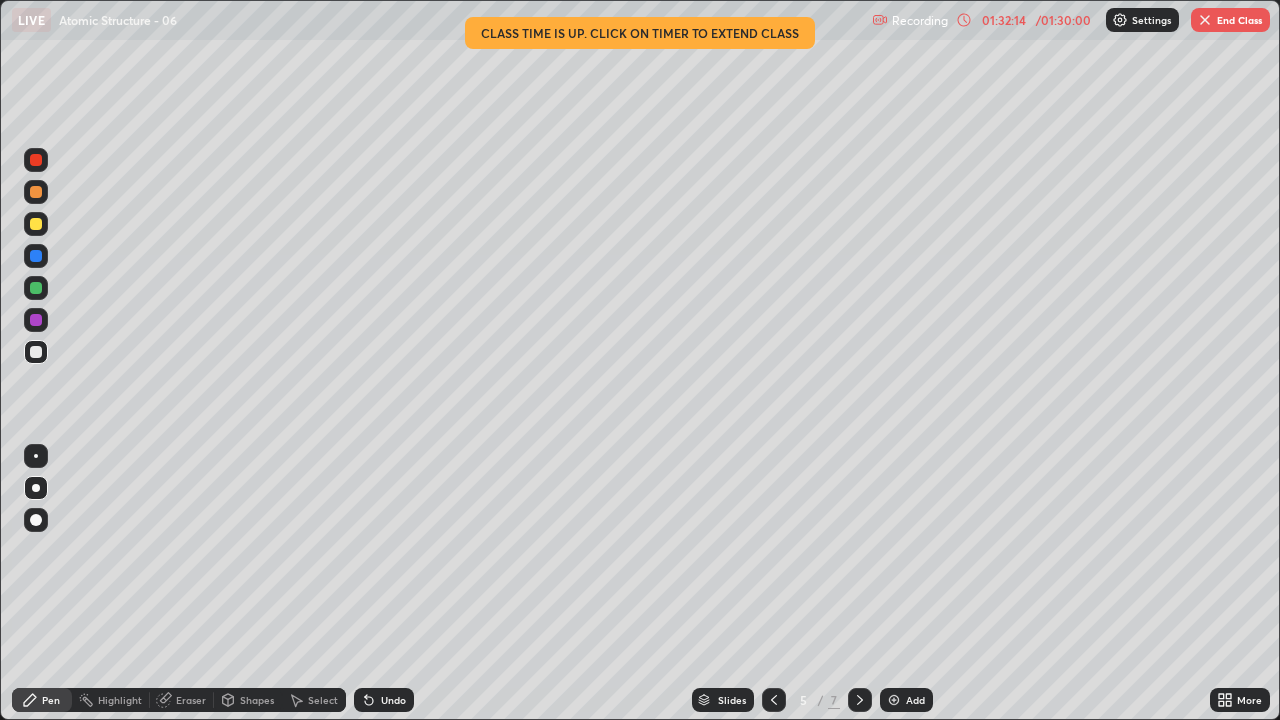 click 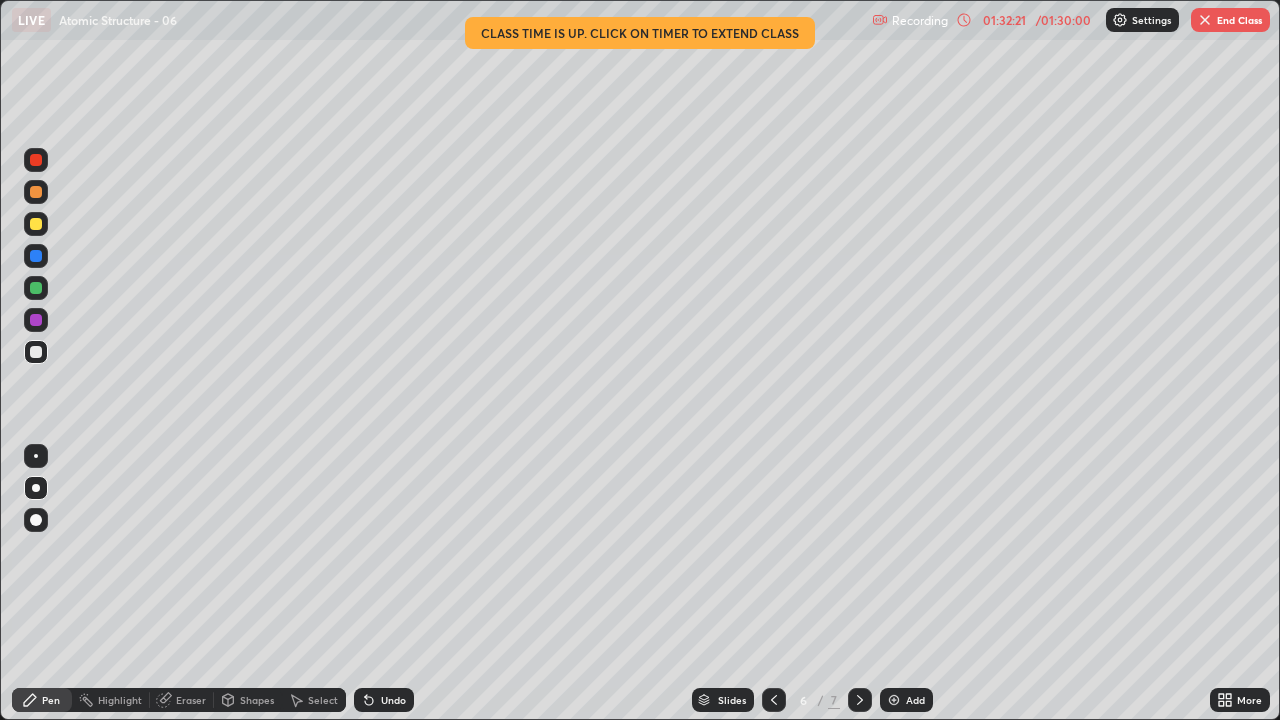 click 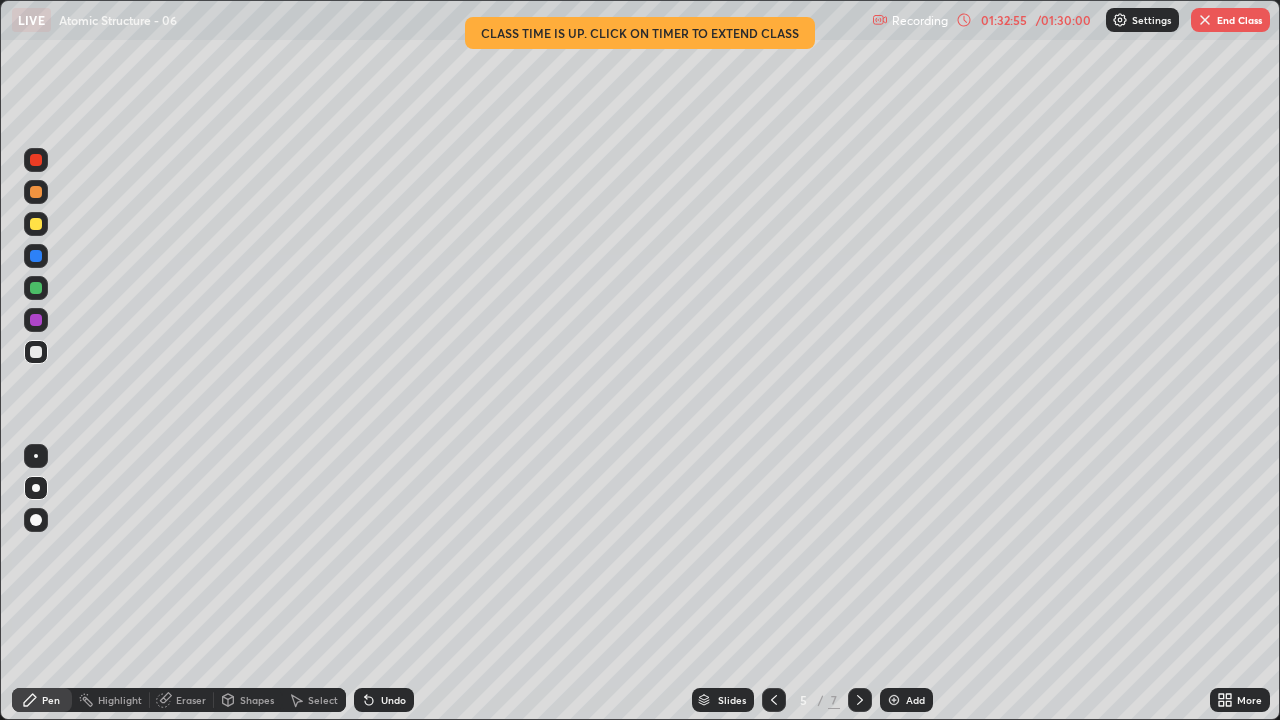 click 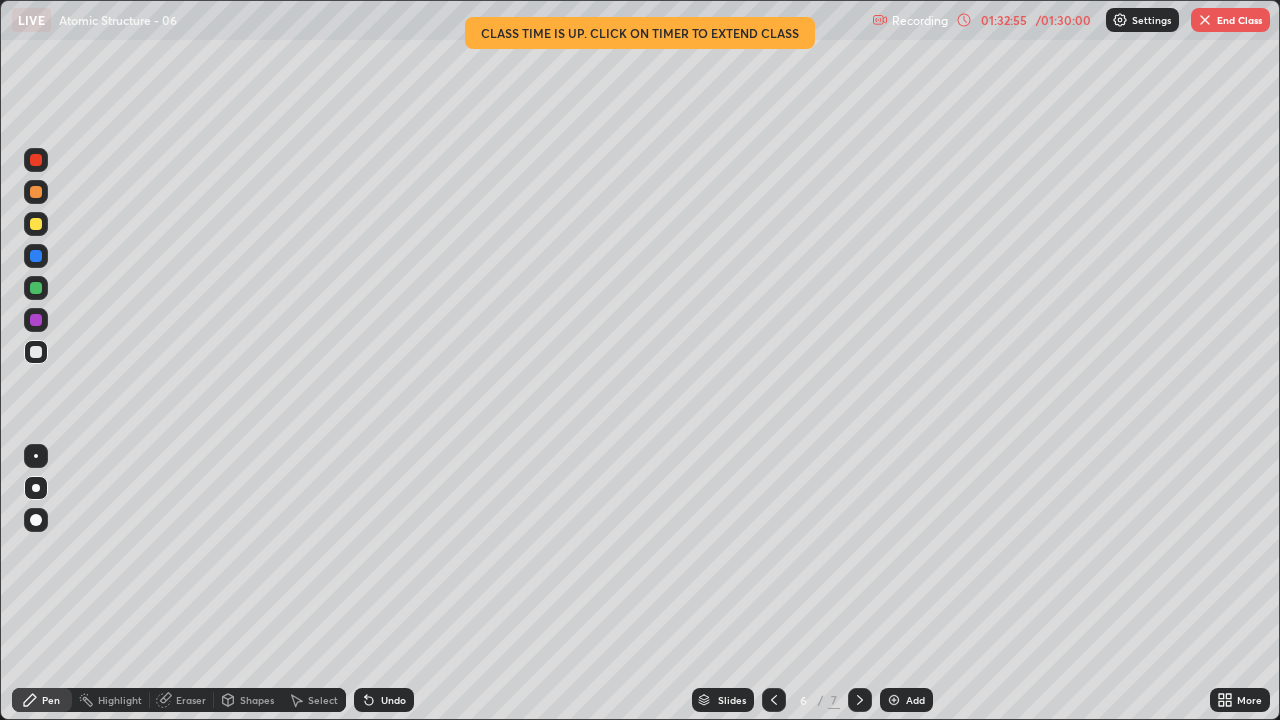 click 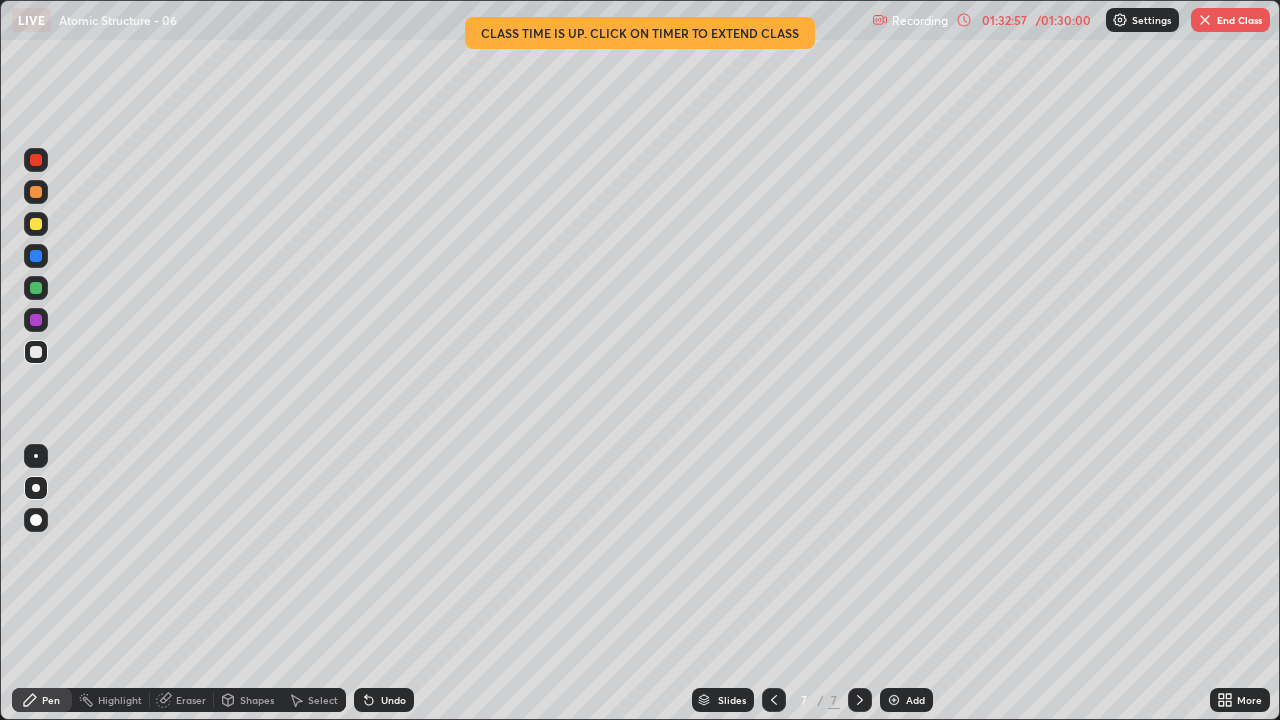 click at bounding box center [774, 700] 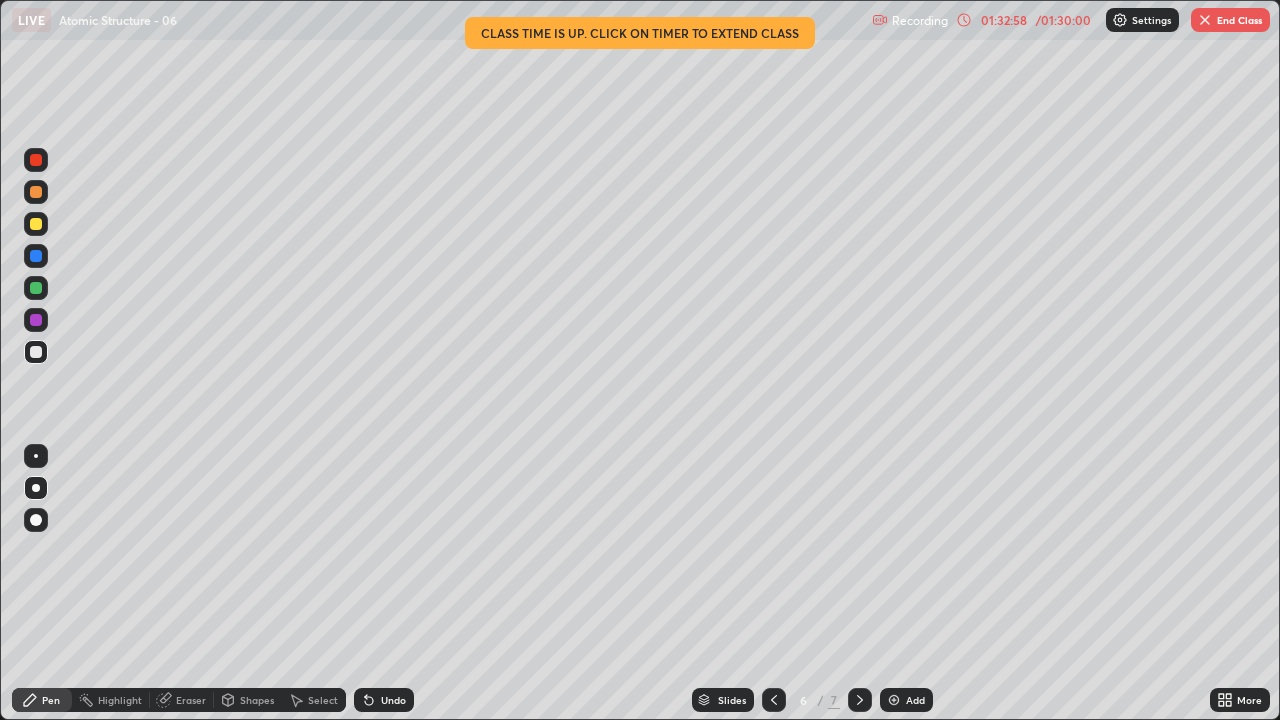 click 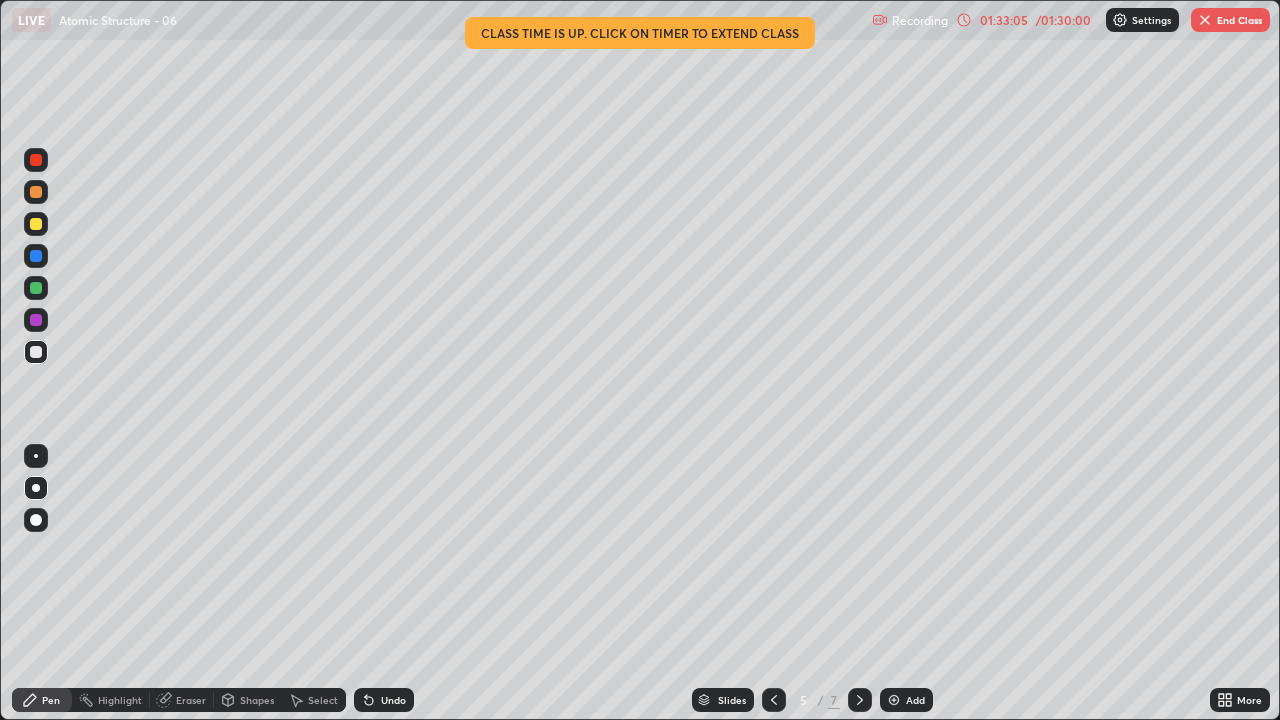 click 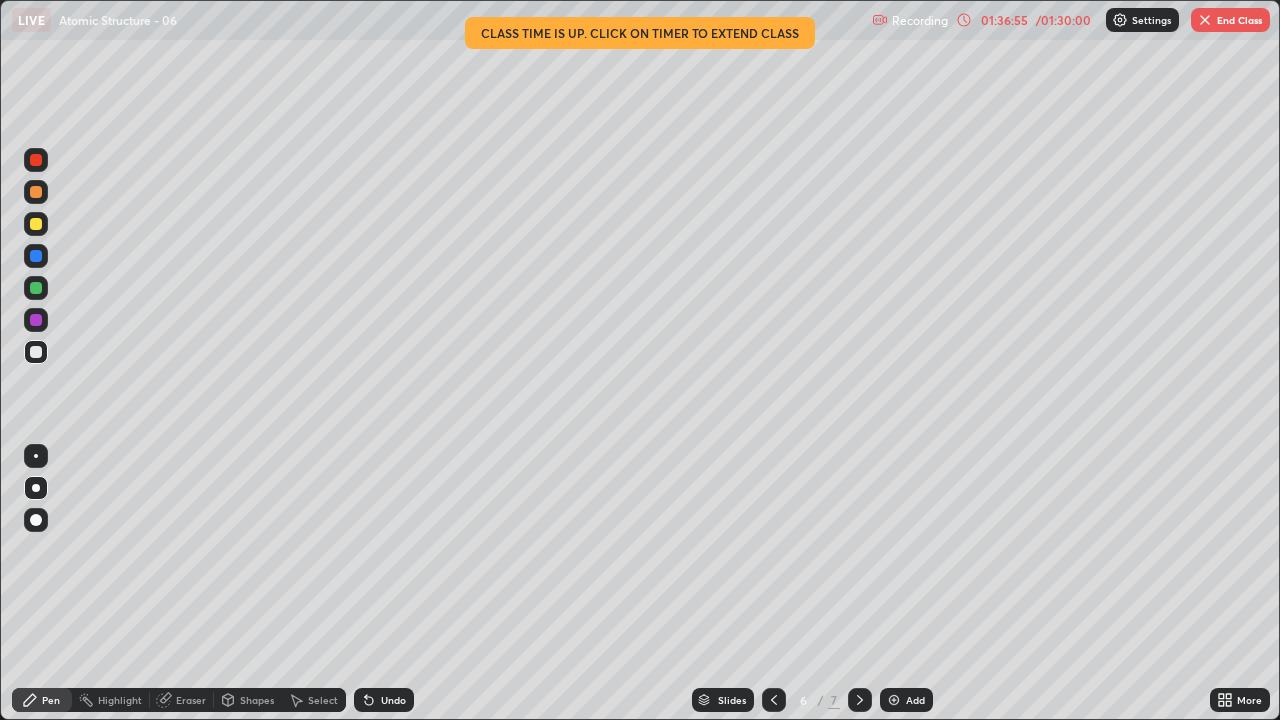 click 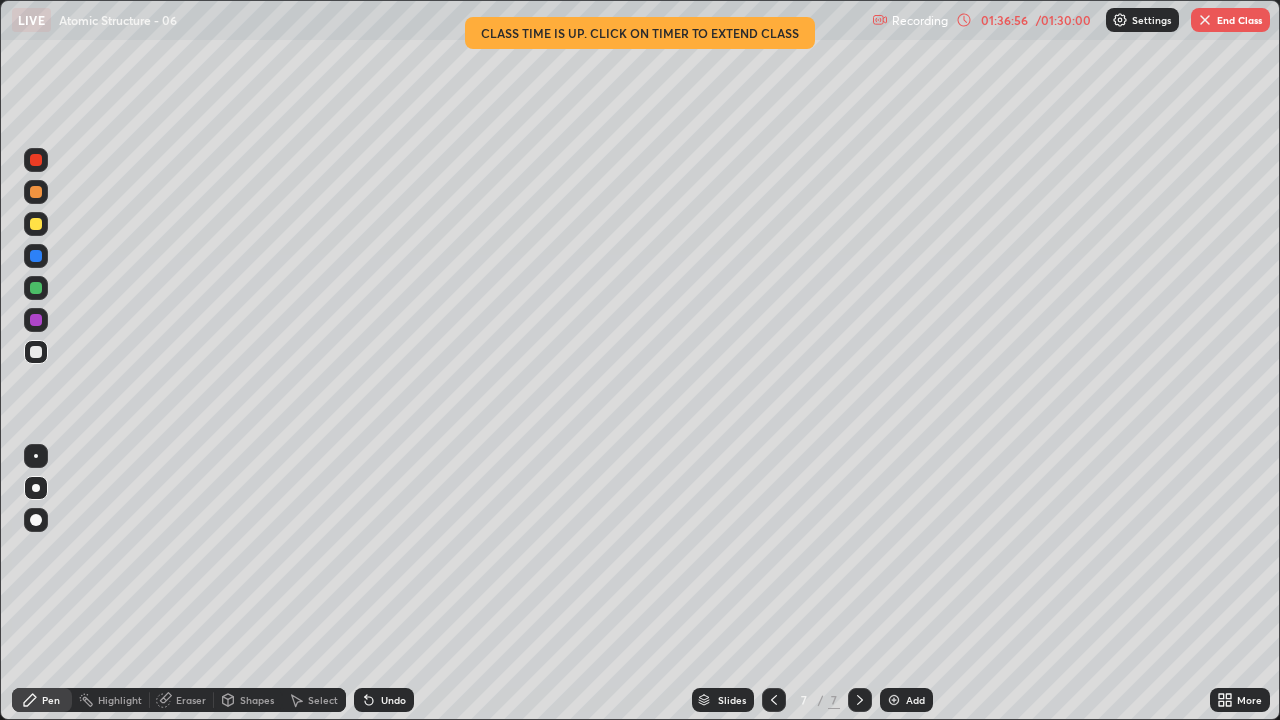 click 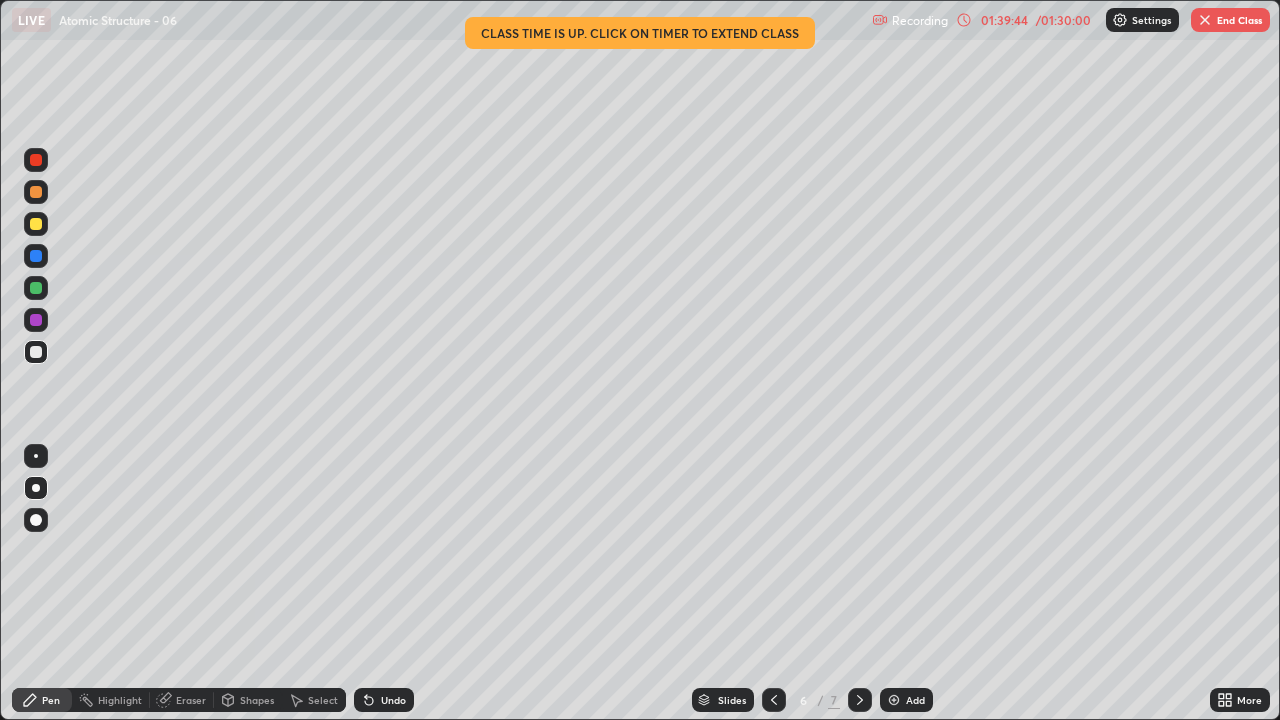 click on "End Class" at bounding box center [1230, 20] 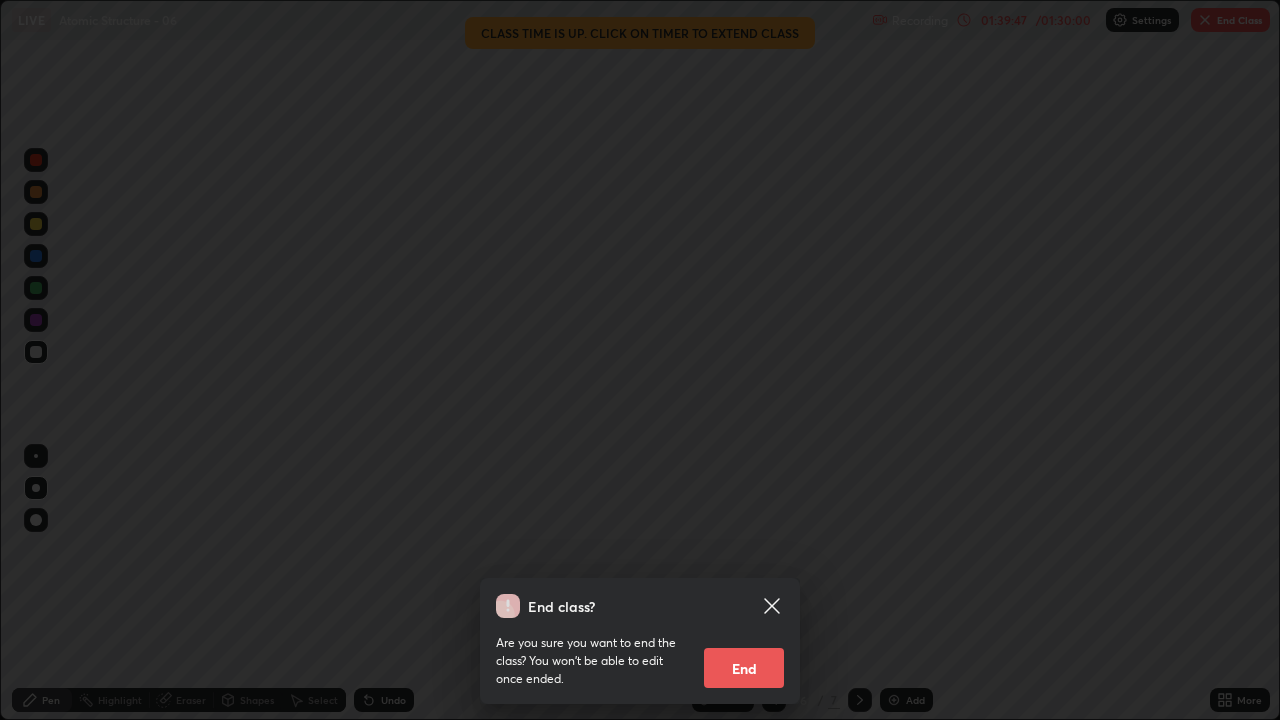 click on "End" at bounding box center (744, 668) 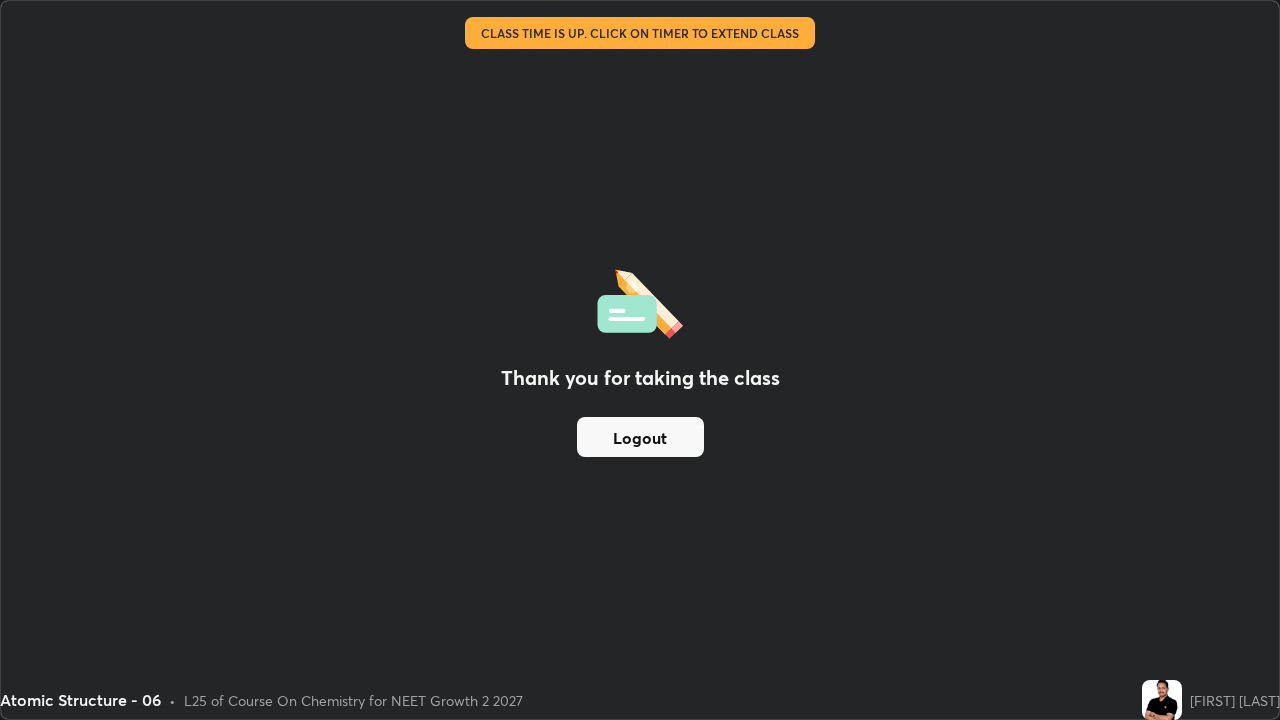click on "Logout" at bounding box center [640, 437] 